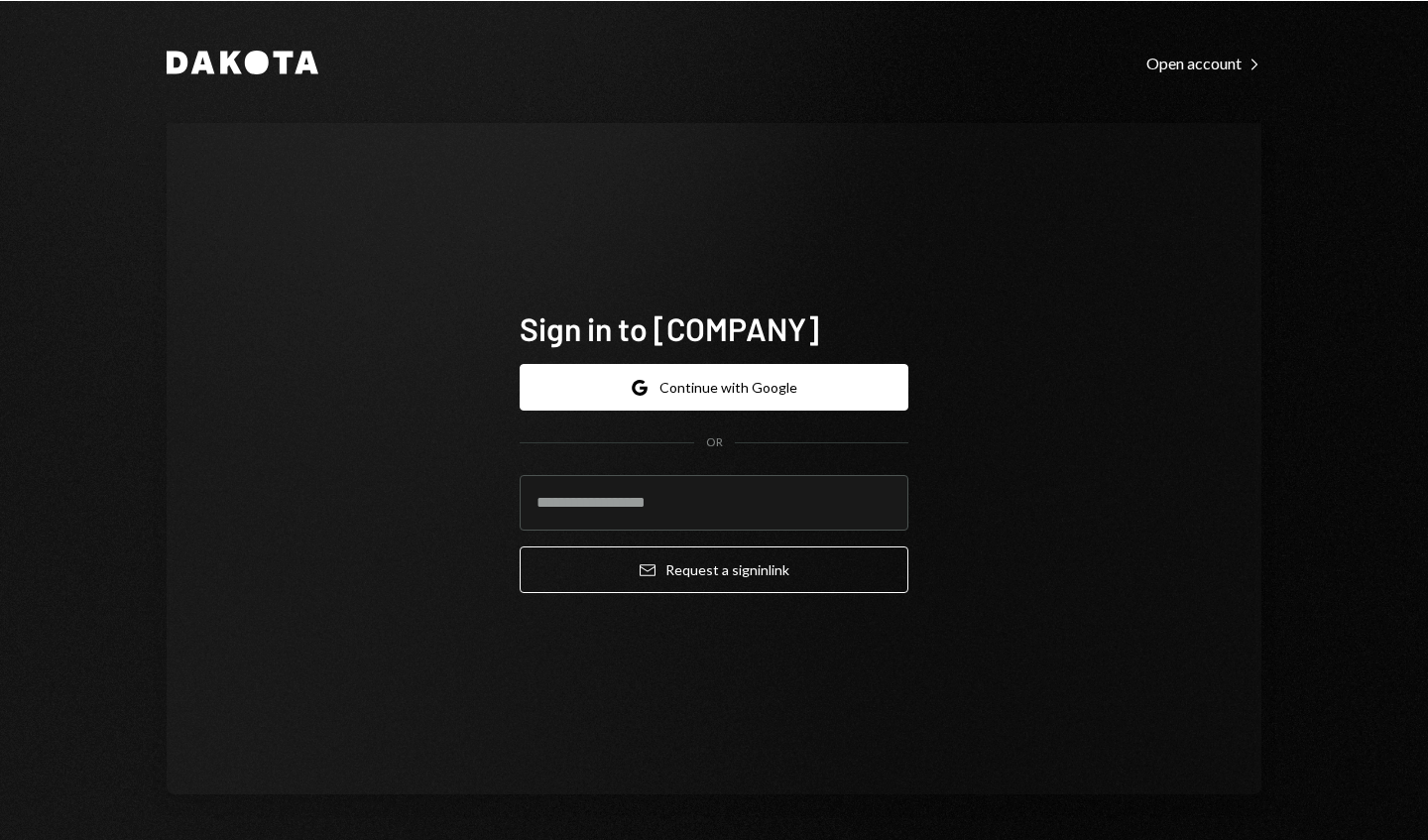 scroll, scrollTop: 0, scrollLeft: 0, axis: both 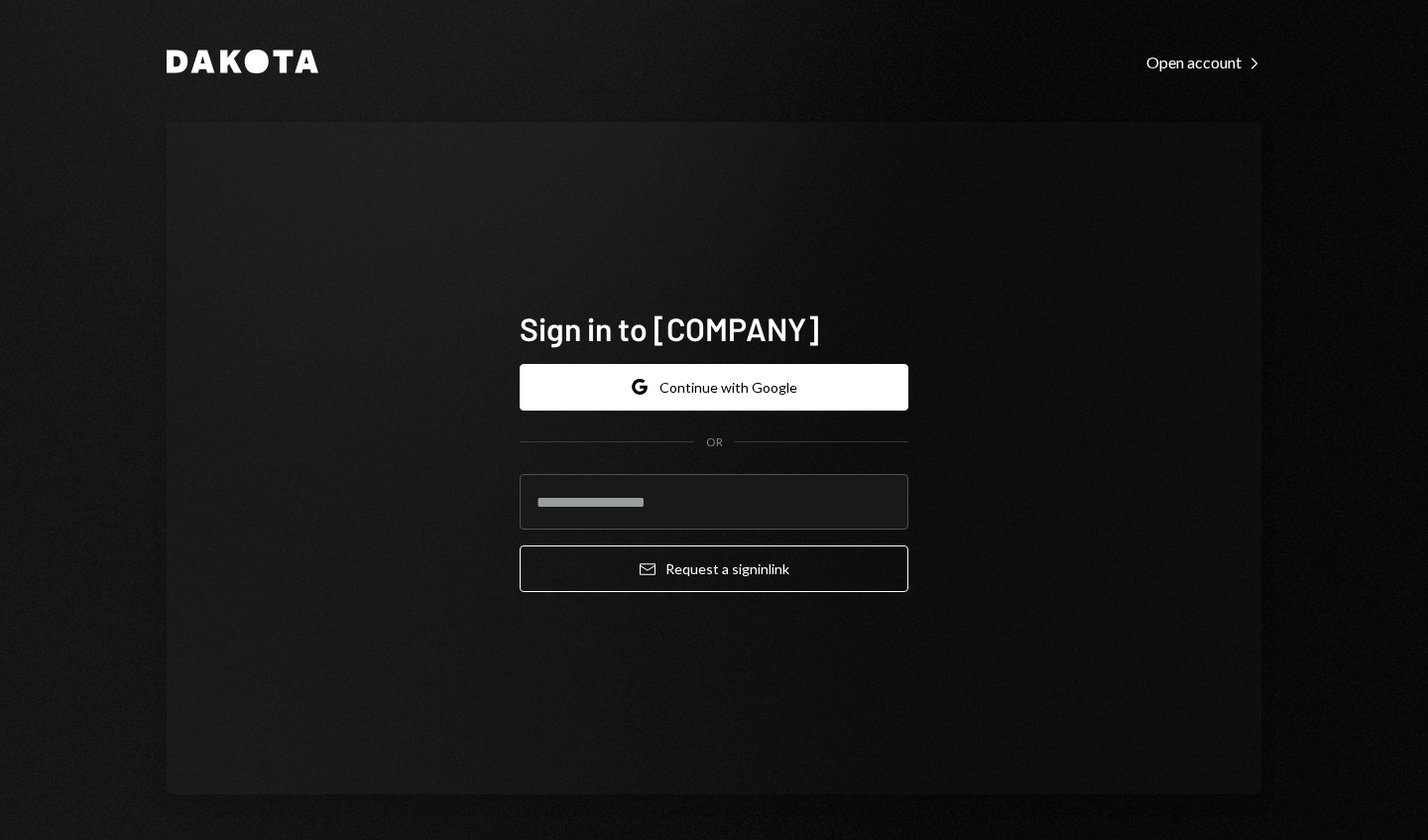 click at bounding box center [714, 502] 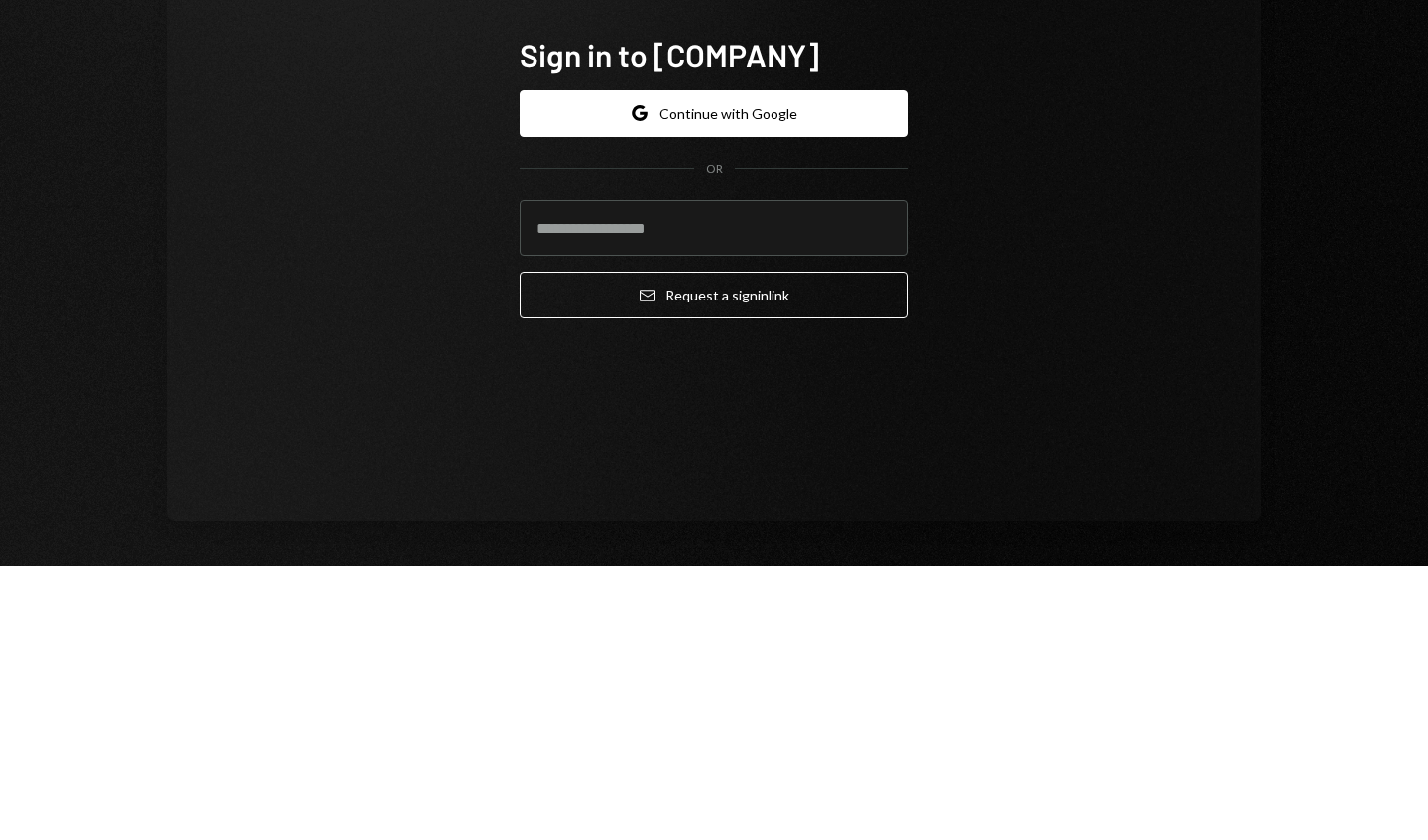 click at bounding box center (714, 502) 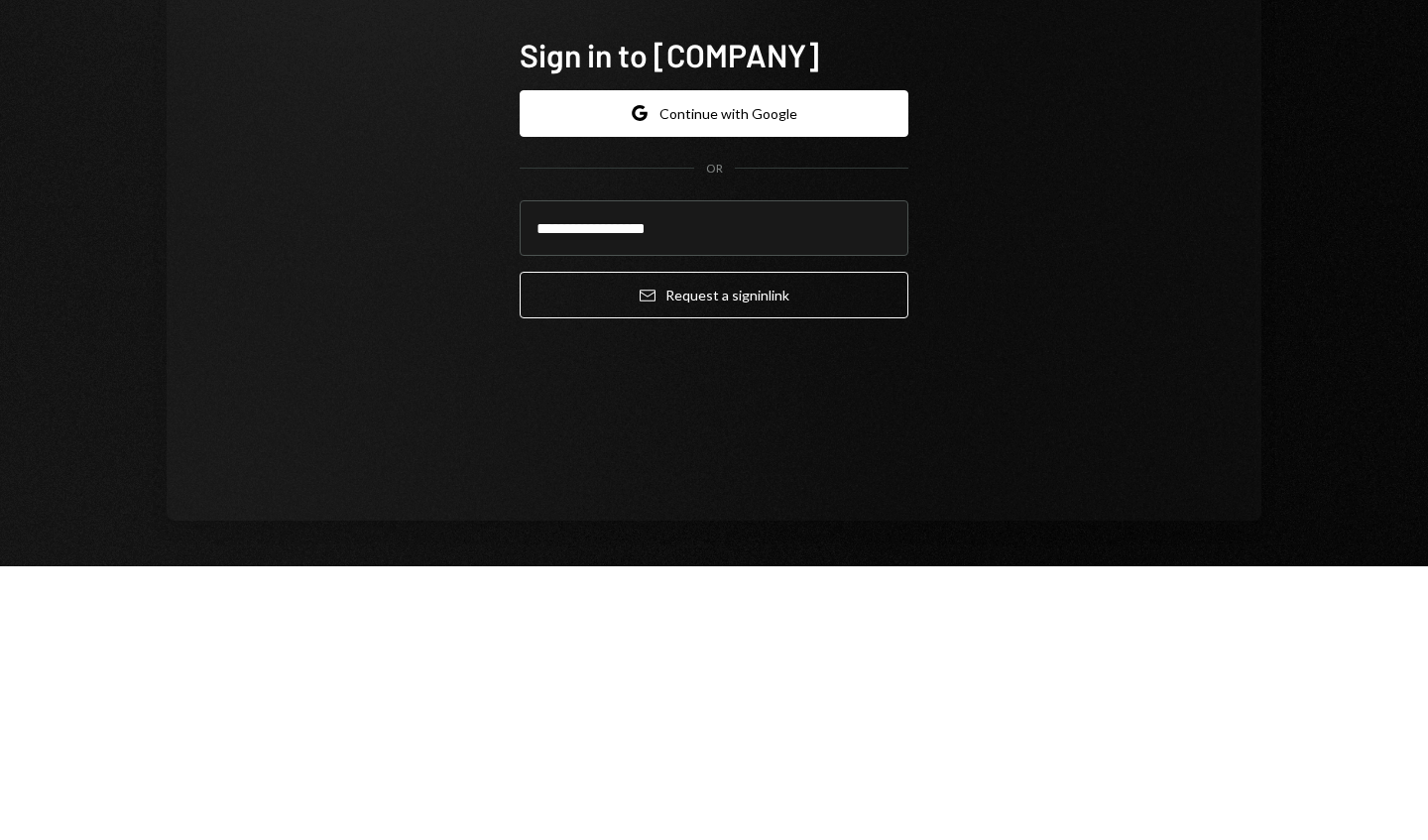click on "Email Request a sign  in  link" at bounding box center [714, 568] 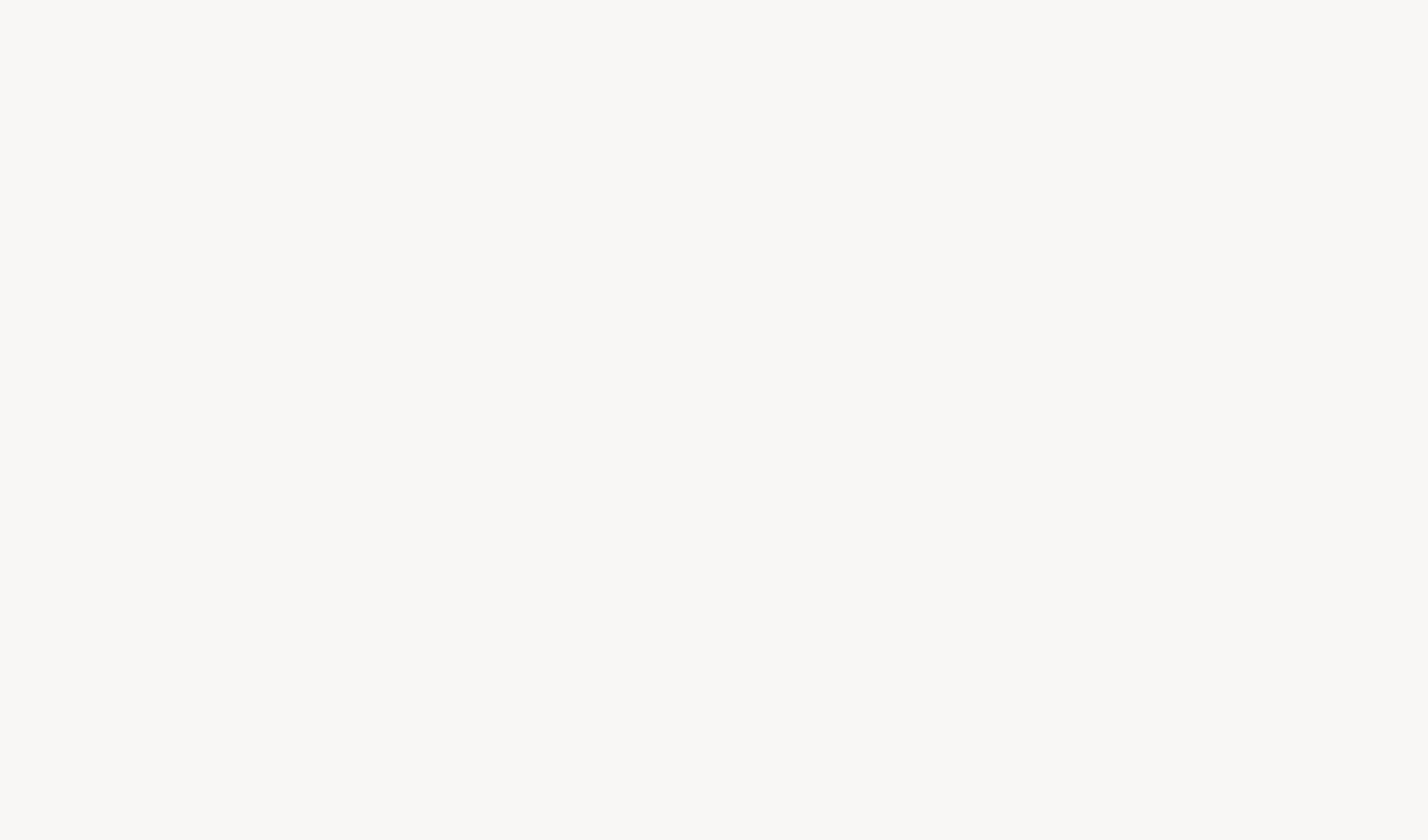 scroll, scrollTop: 0, scrollLeft: 0, axis: both 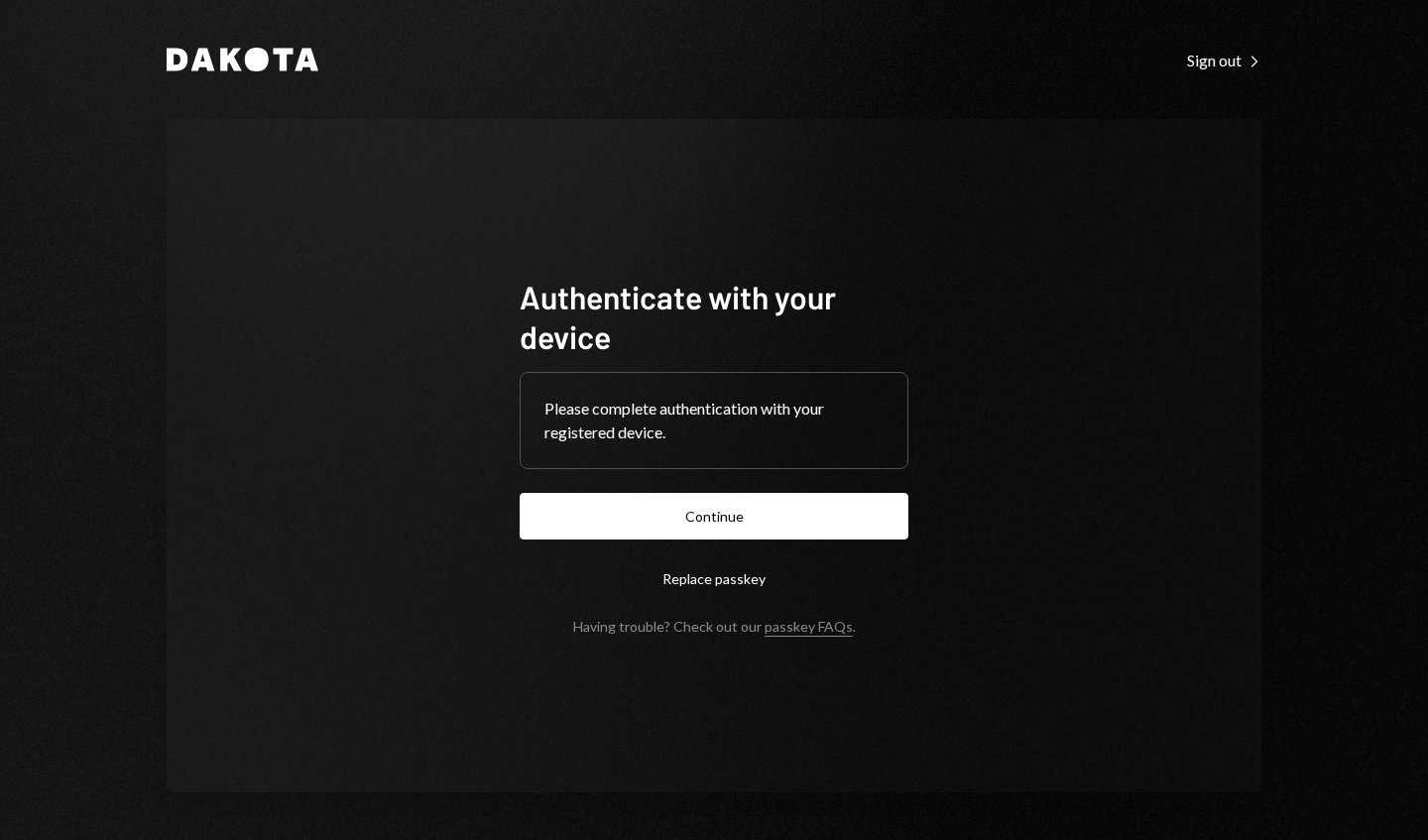 click on "Continue" at bounding box center (714, 516) 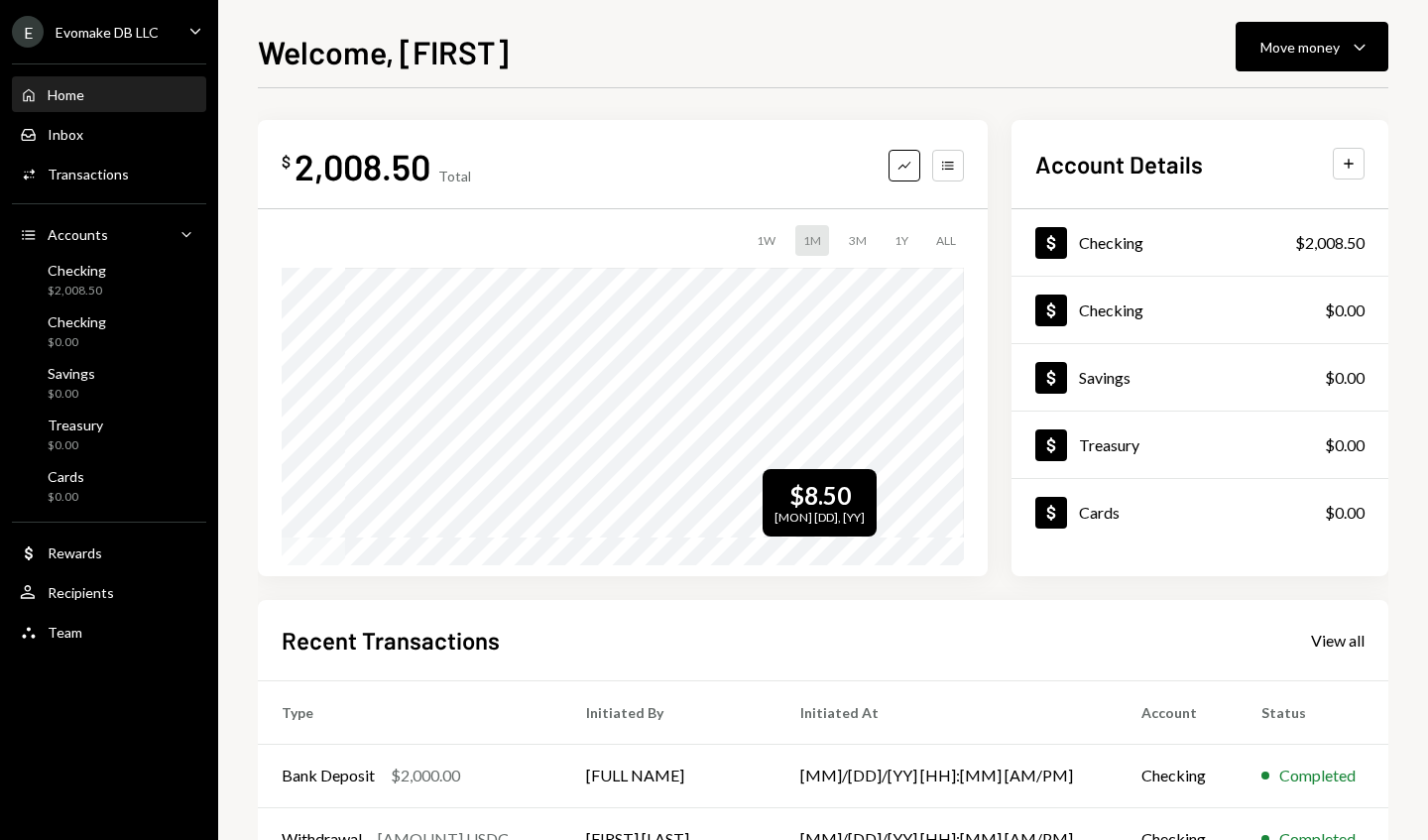 click on "Move money Caret Down" at bounding box center [1312, 47] 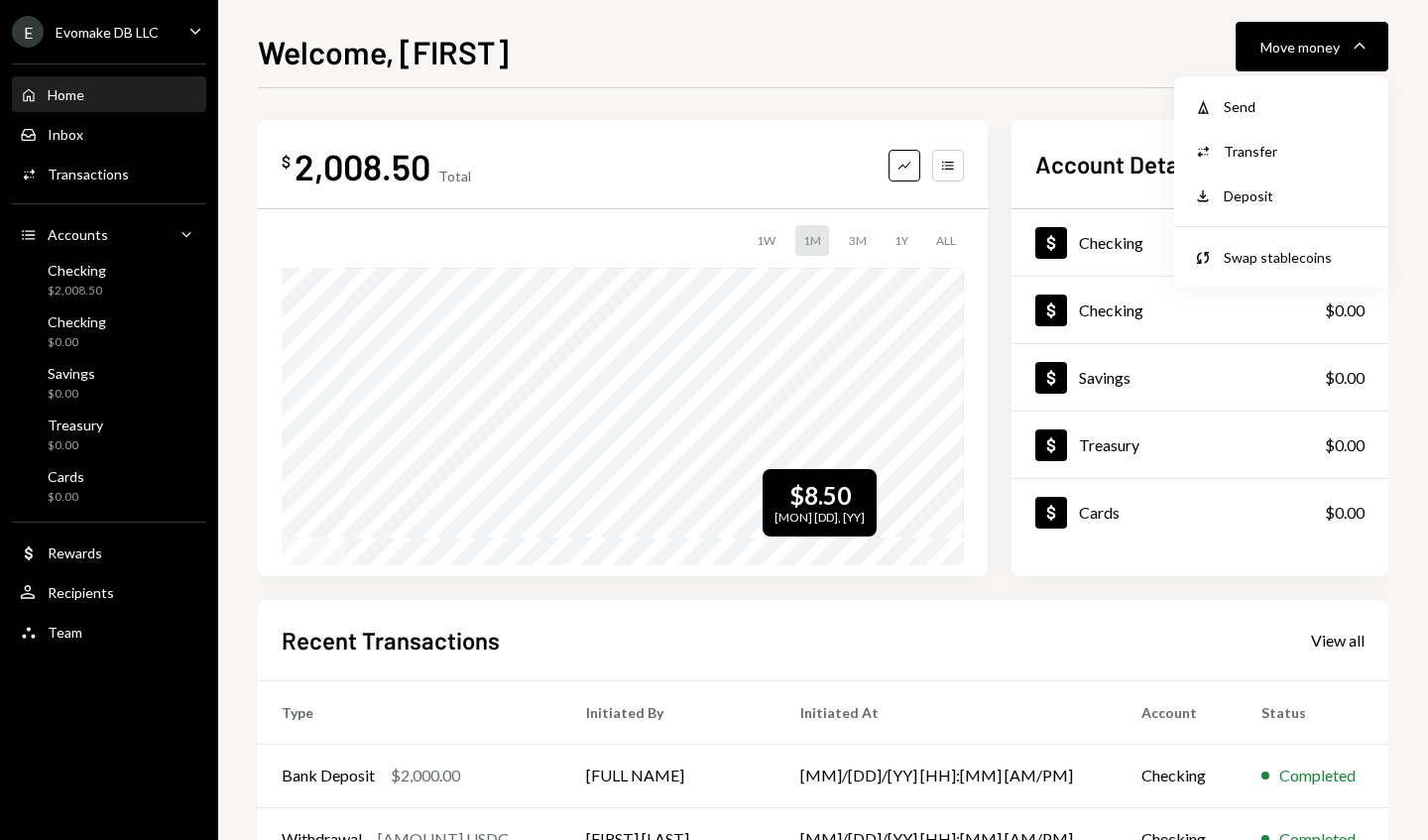 click on "Swap stablecoins" at bounding box center [1296, 106] 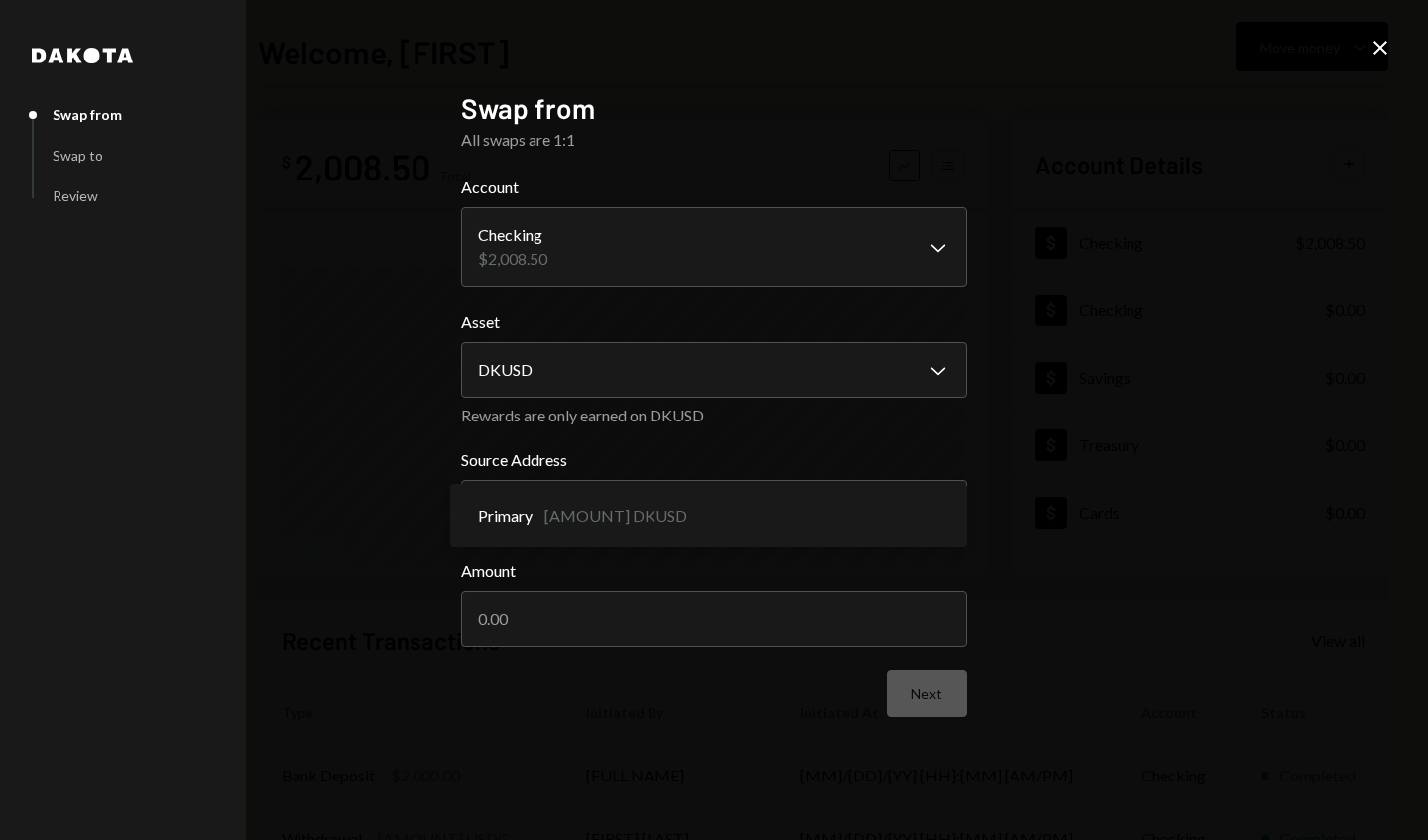 click on "Primary [AMOUNT] DKUSD" at bounding box center (708, 657) 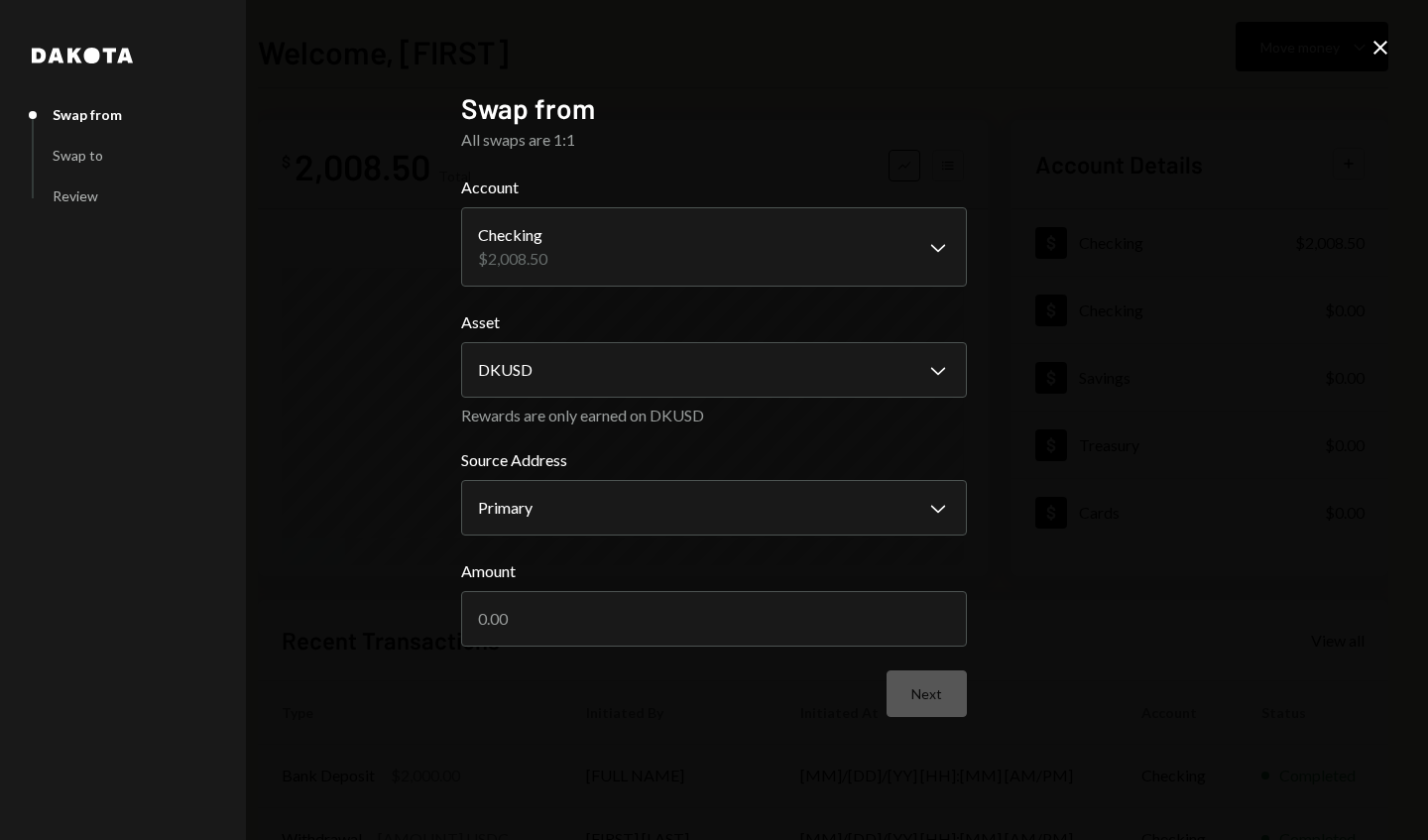 click on "Amount" at bounding box center [714, 619] 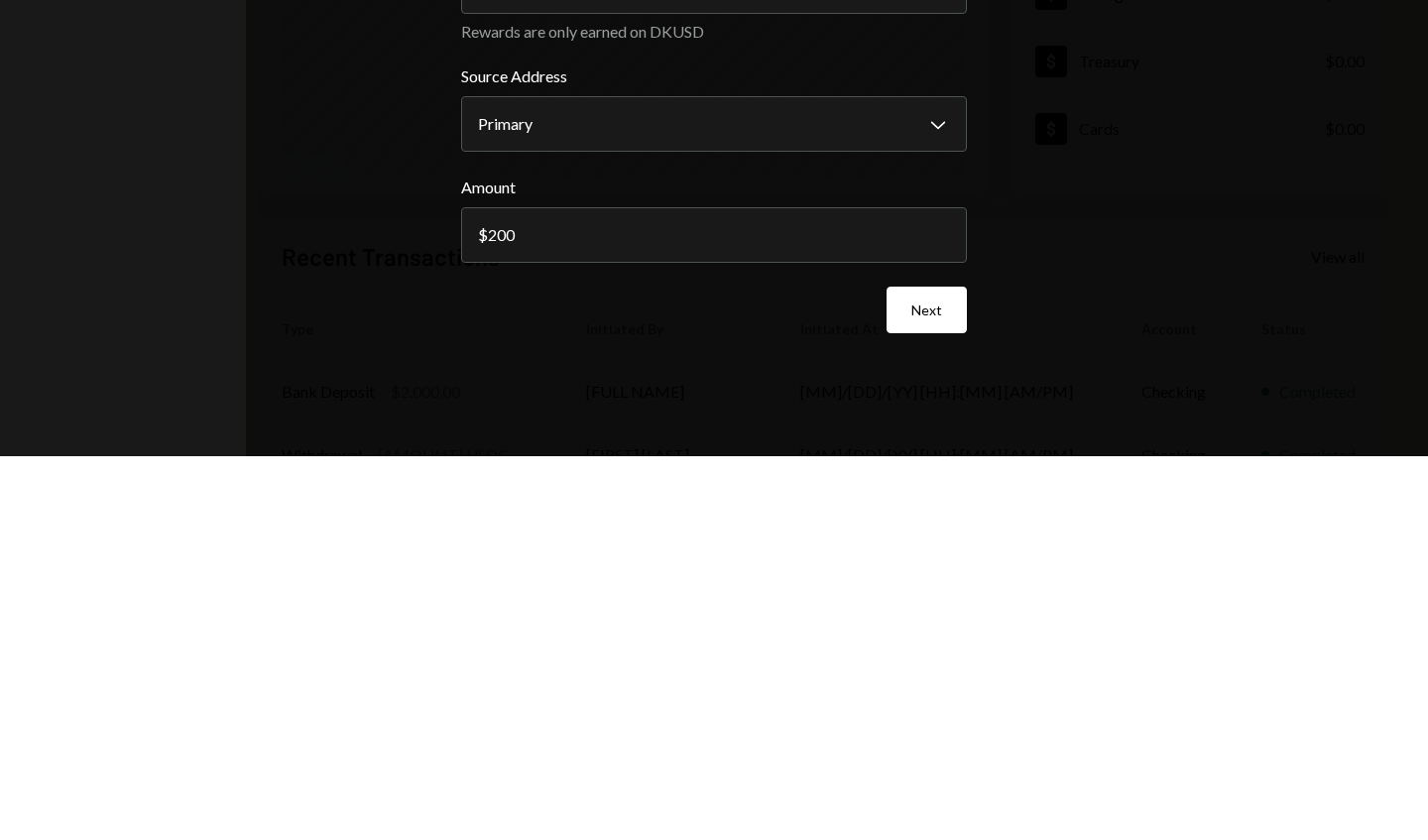 type on "2000" 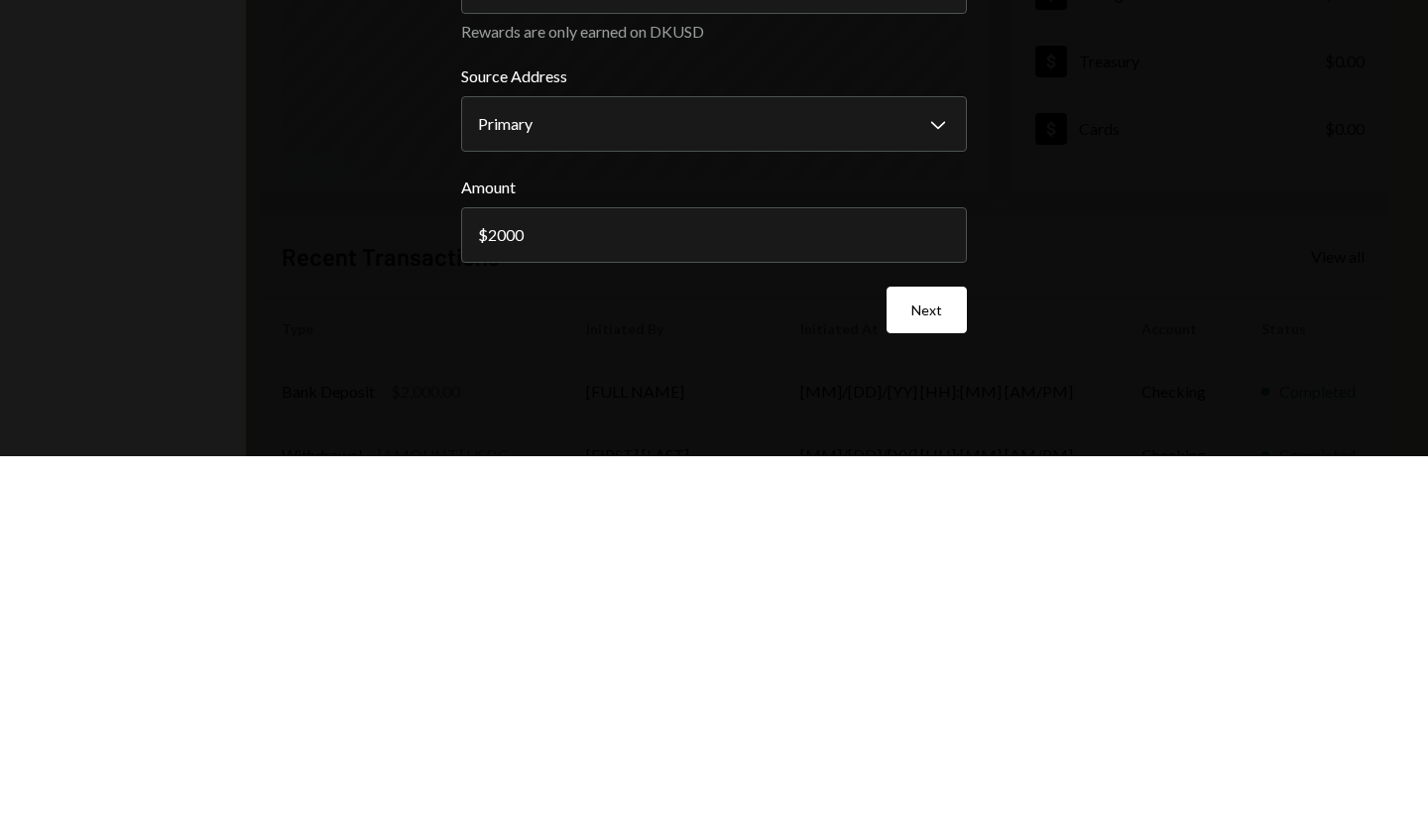 click on "Next" at bounding box center [926, 693] 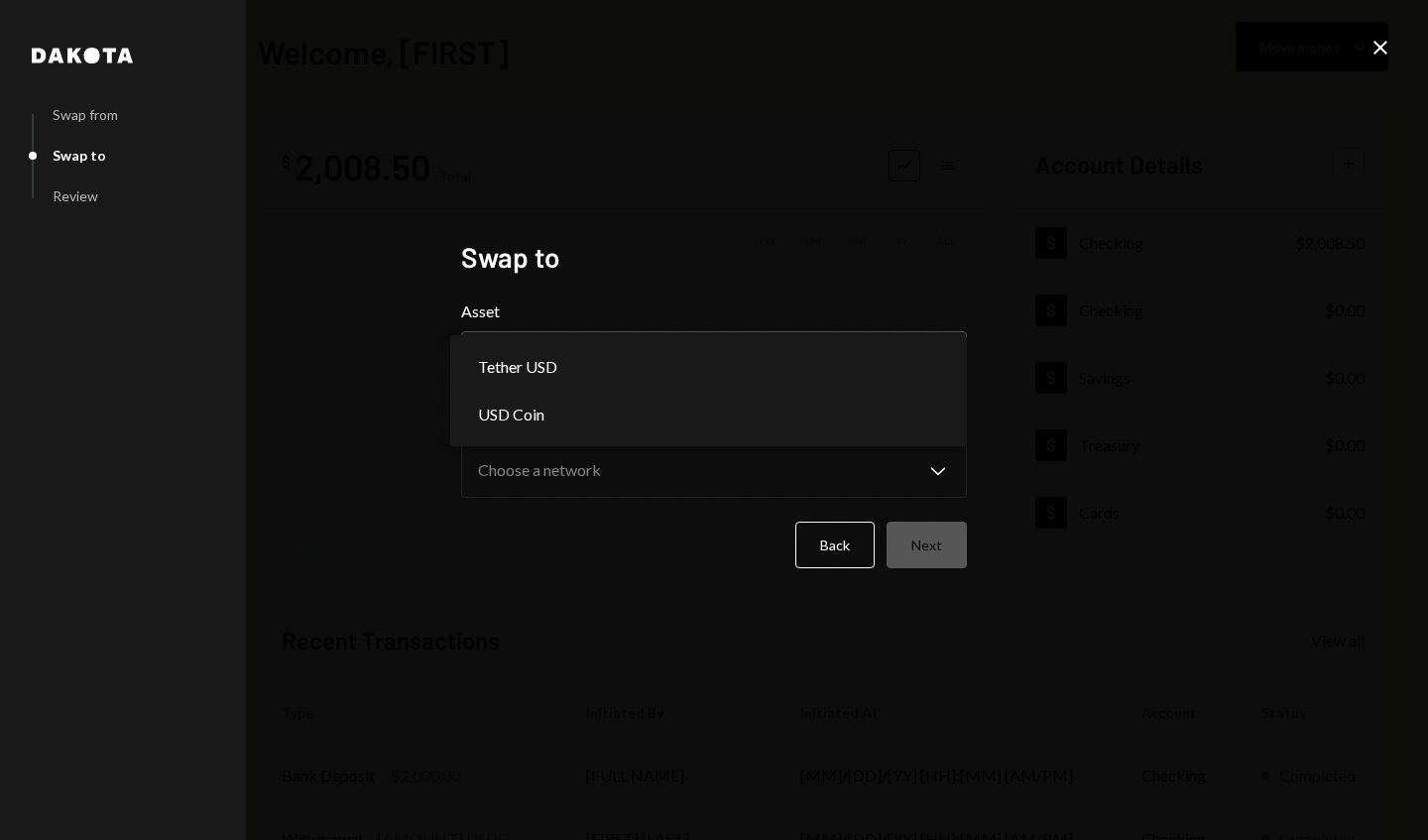 click on "Choose an asset Chevron Down" at bounding box center [714, 359] 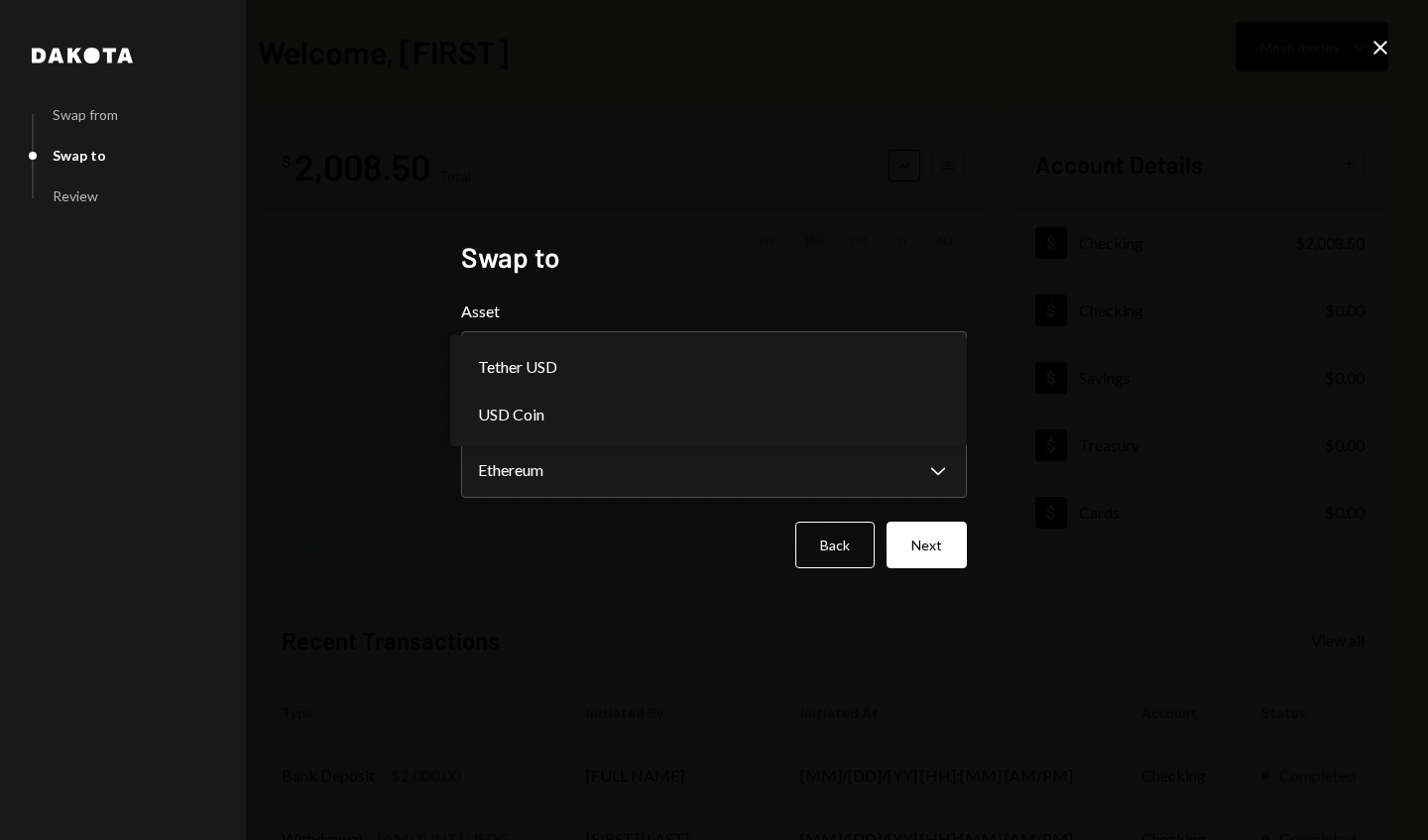 click at bounding box center [714, 420] 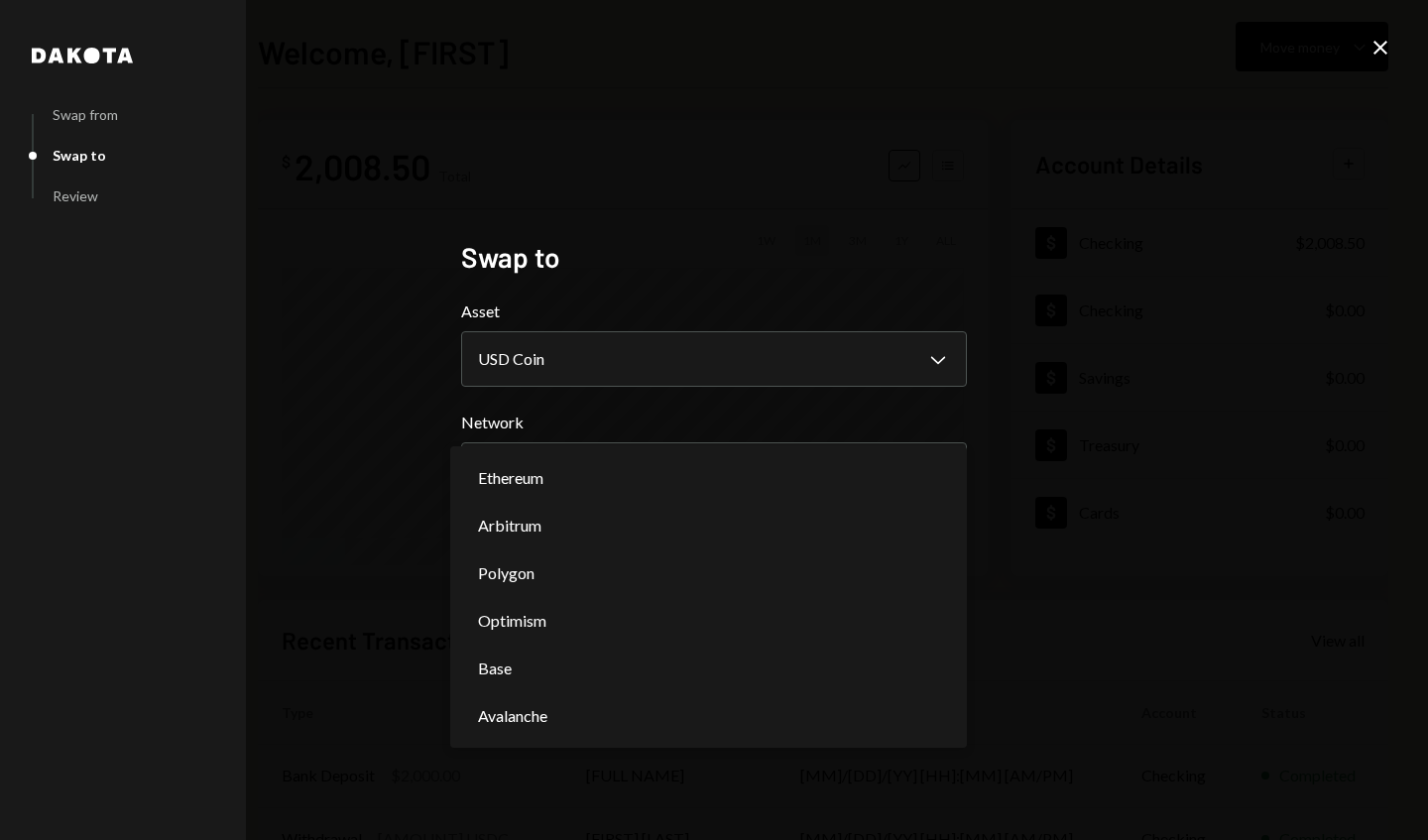 click at bounding box center (714, 420) 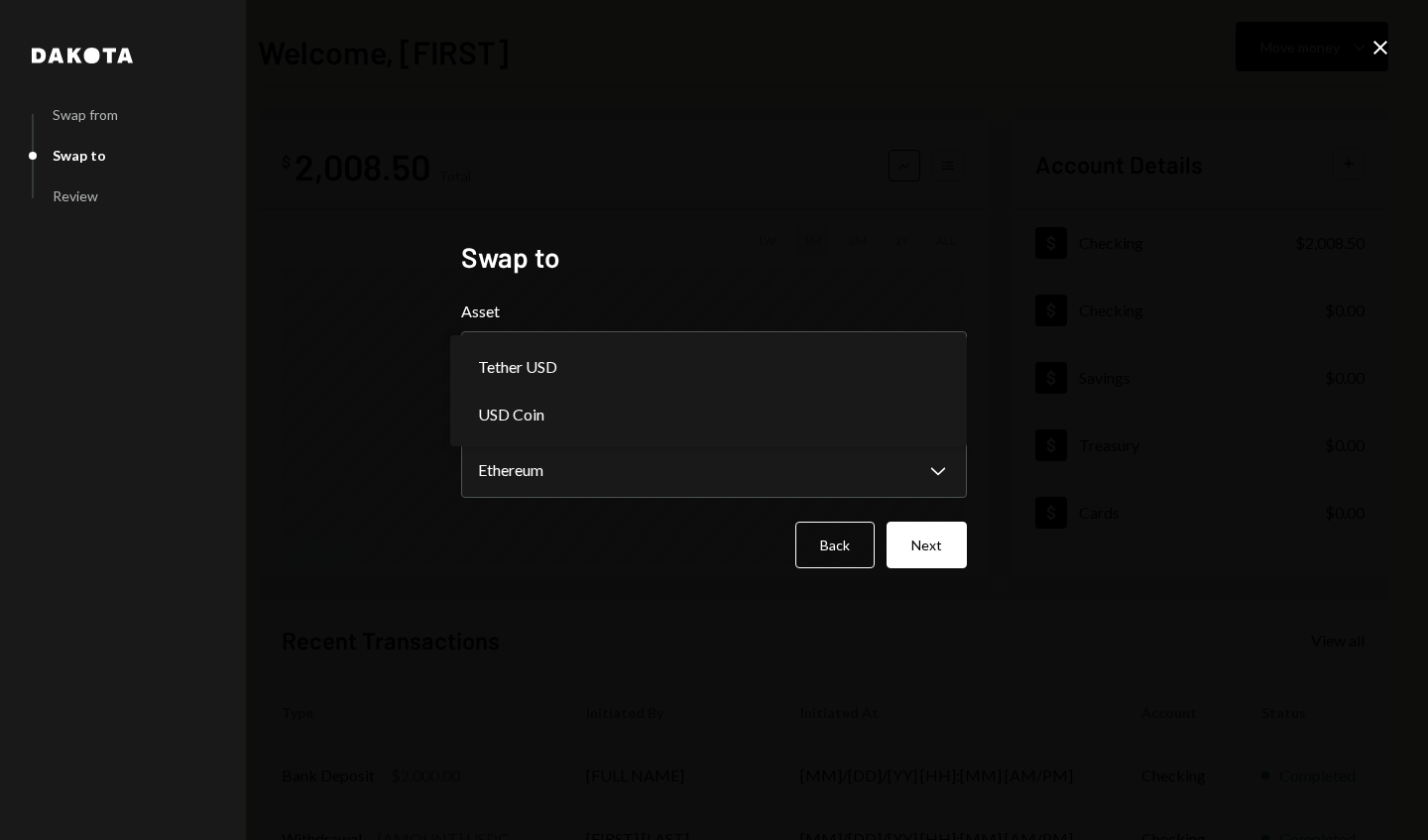 click at bounding box center [714, 420] 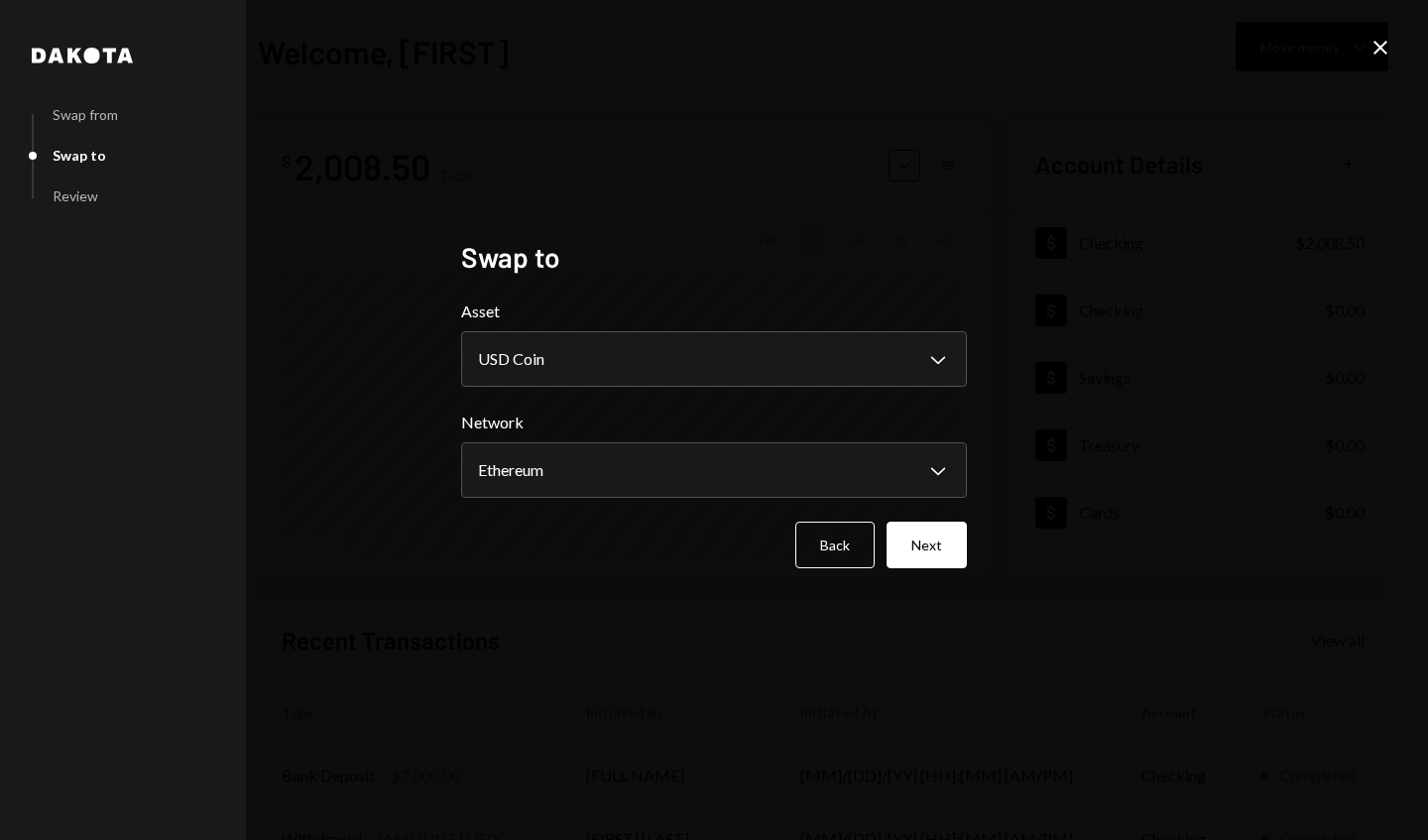 click on "Next" at bounding box center (926, 544) 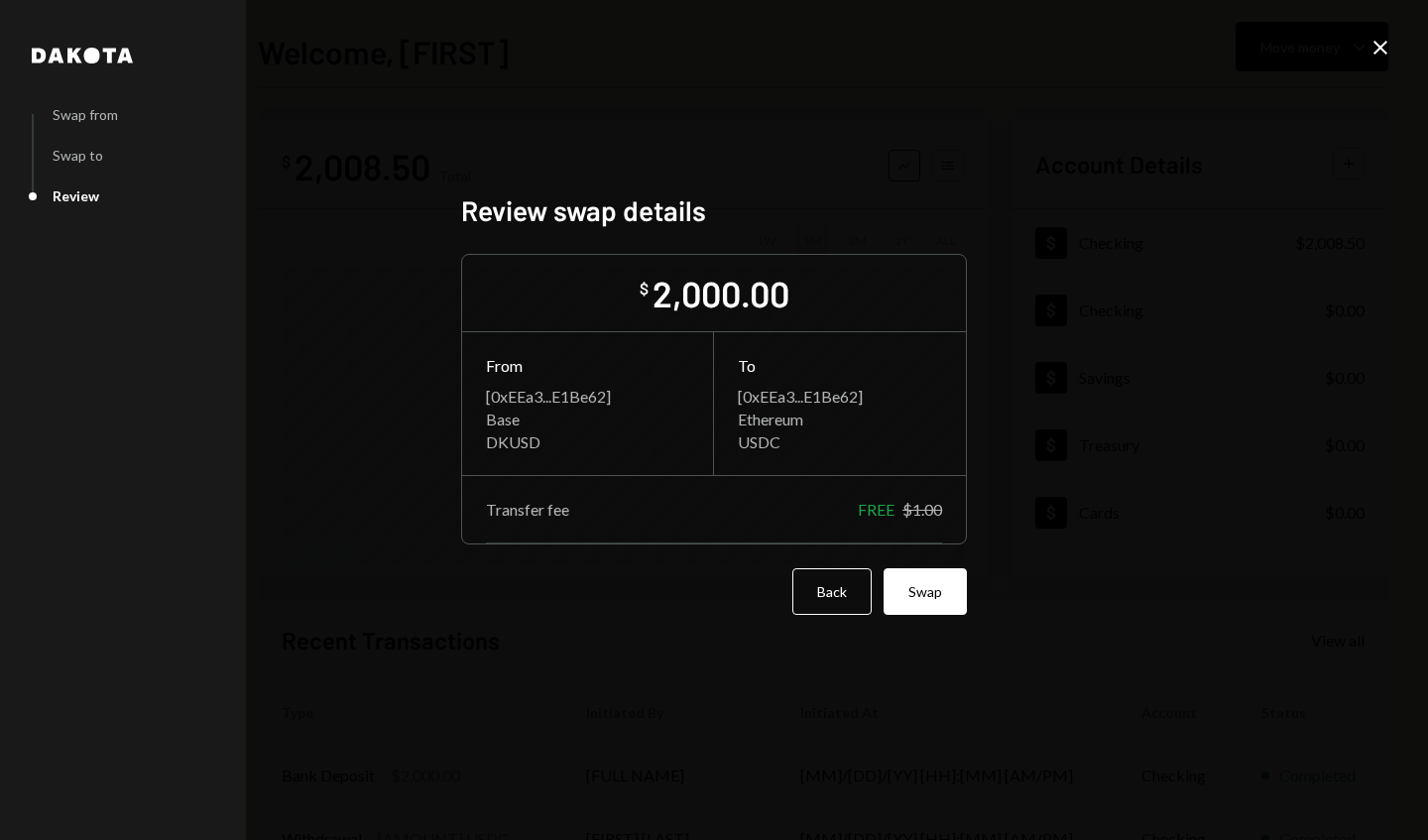click on "Swap" at bounding box center [925, 591] 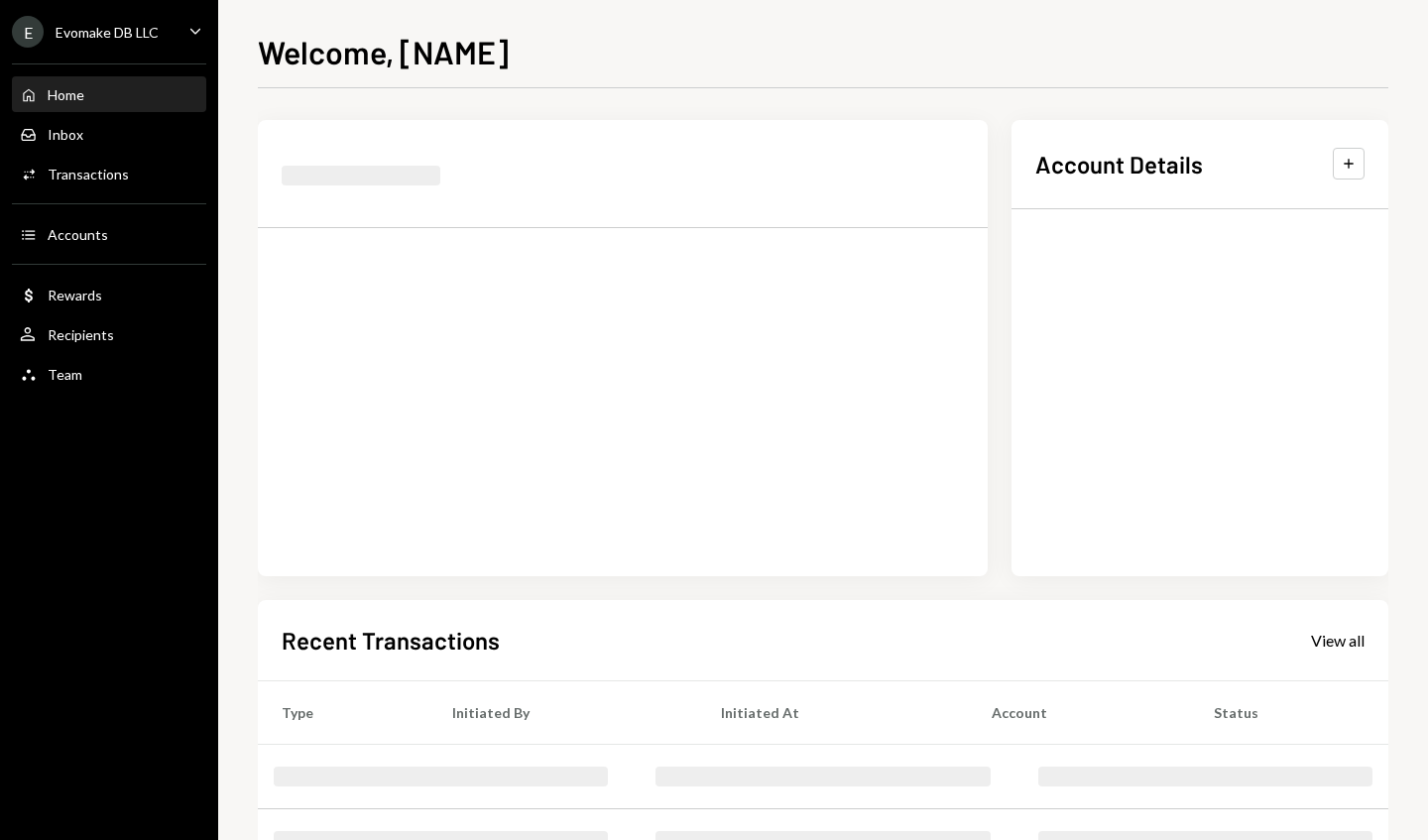 scroll, scrollTop: 0, scrollLeft: 0, axis: both 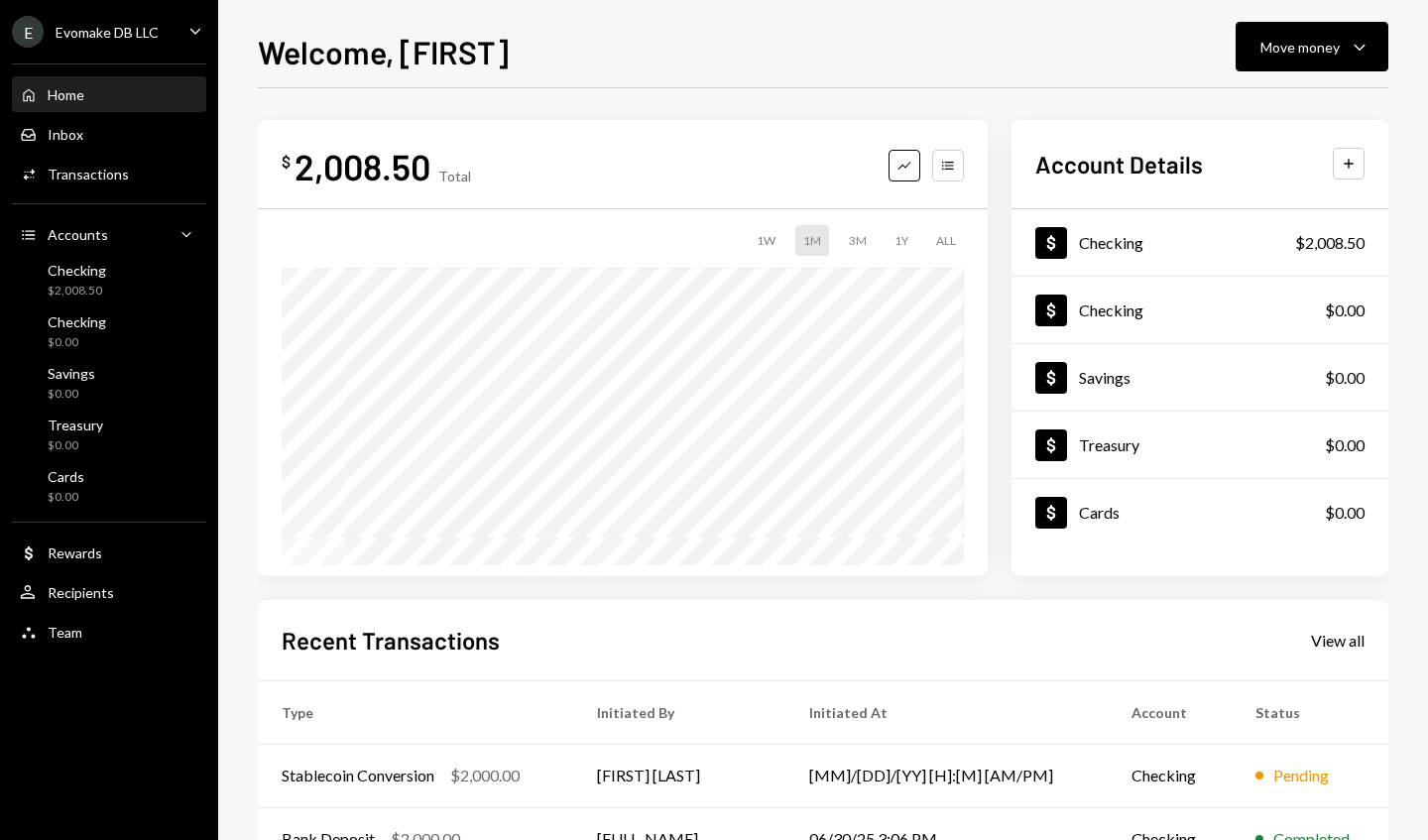 click on "Move money Caret Down" at bounding box center [1312, 47] 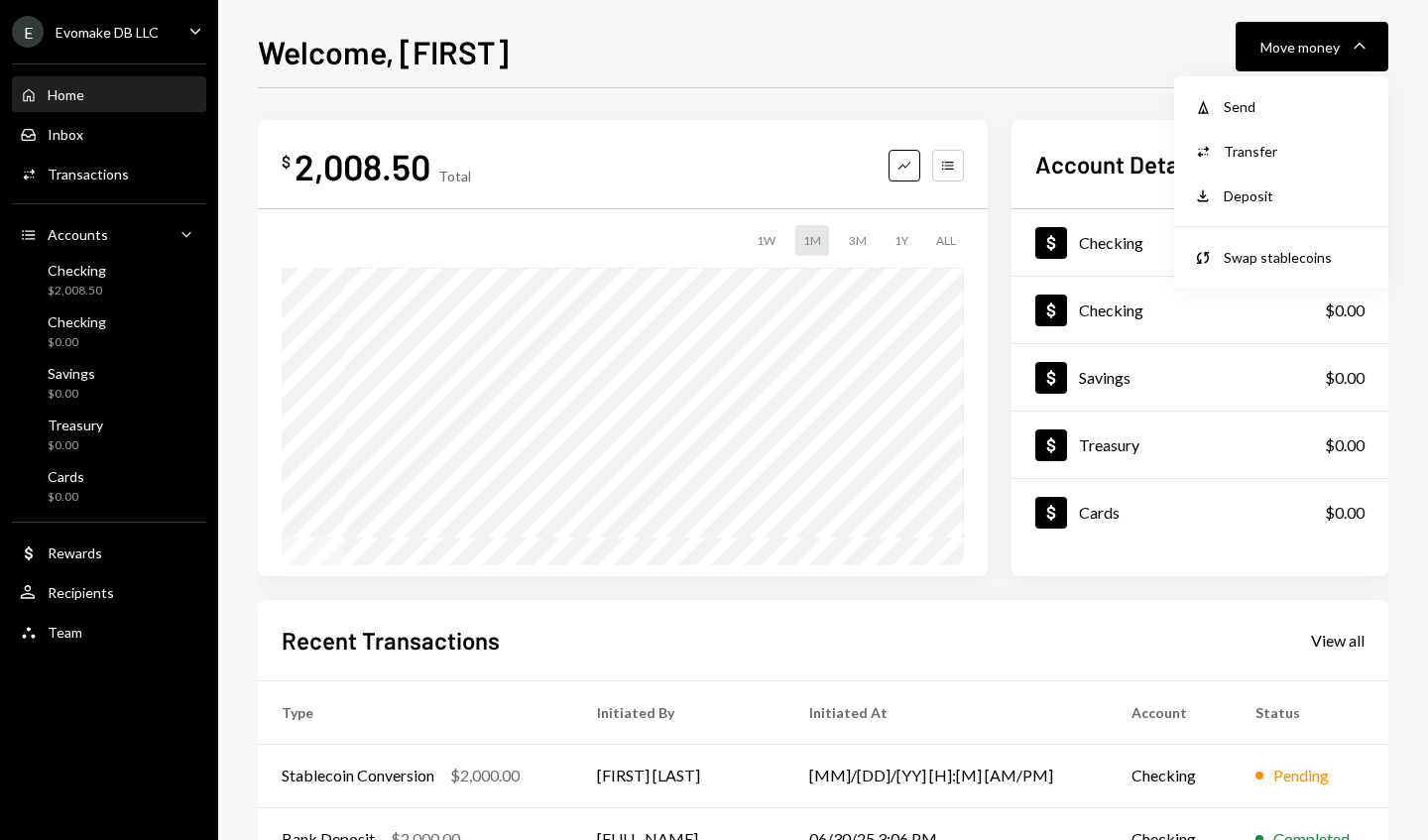 click on "Send" at bounding box center (1296, 106) 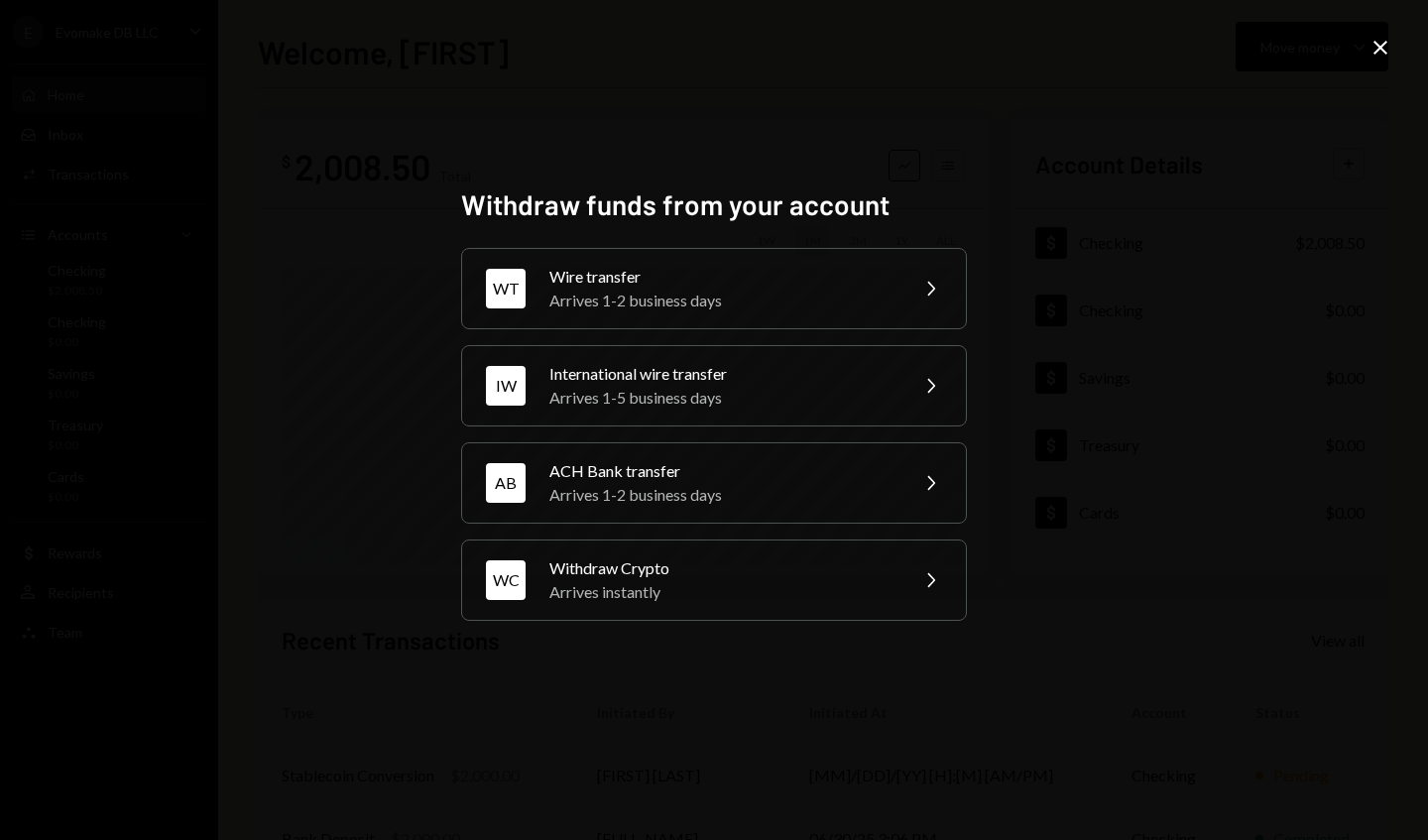click on "Arrives instantly" at bounding box center (722, 300) 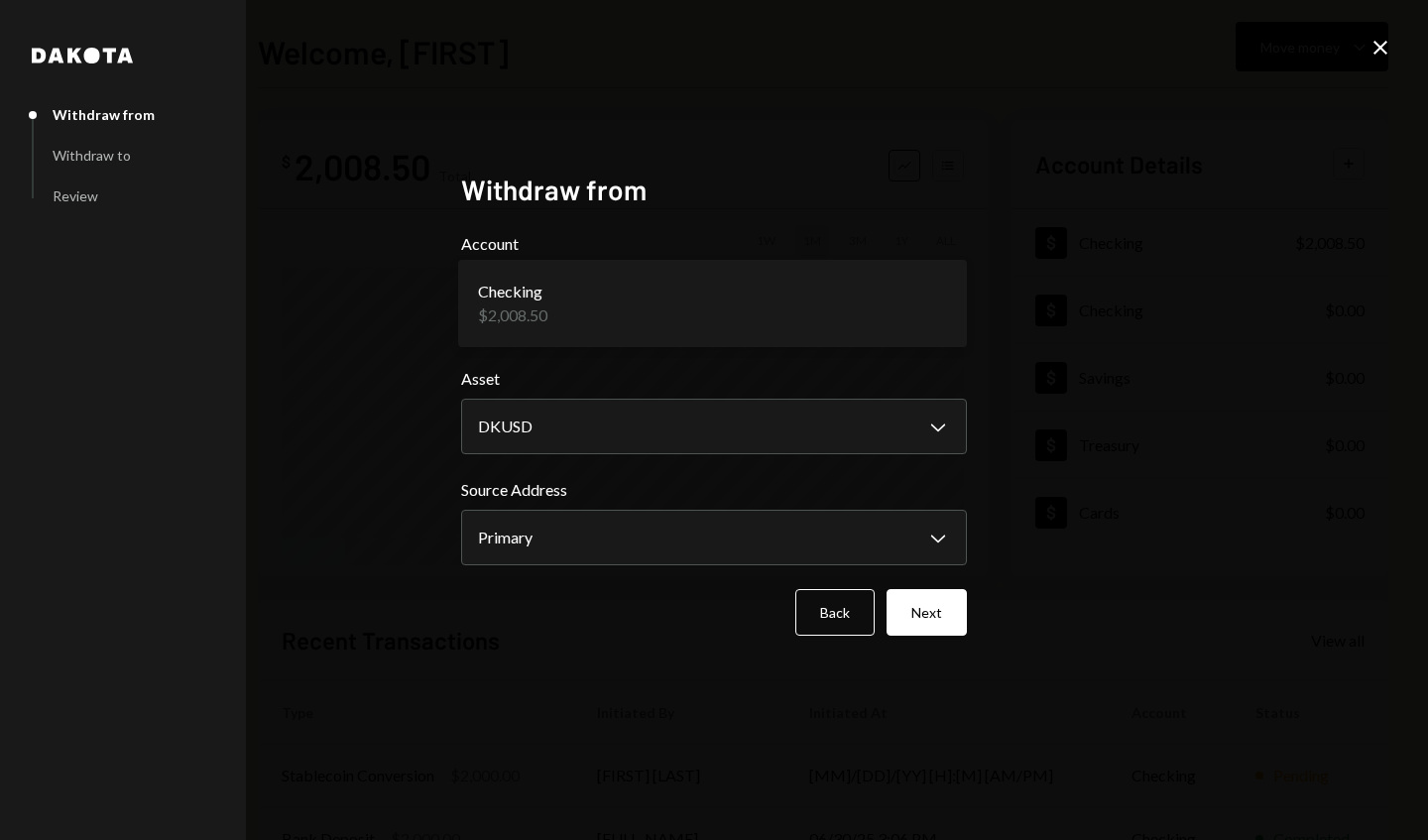 click at bounding box center (714, 420) 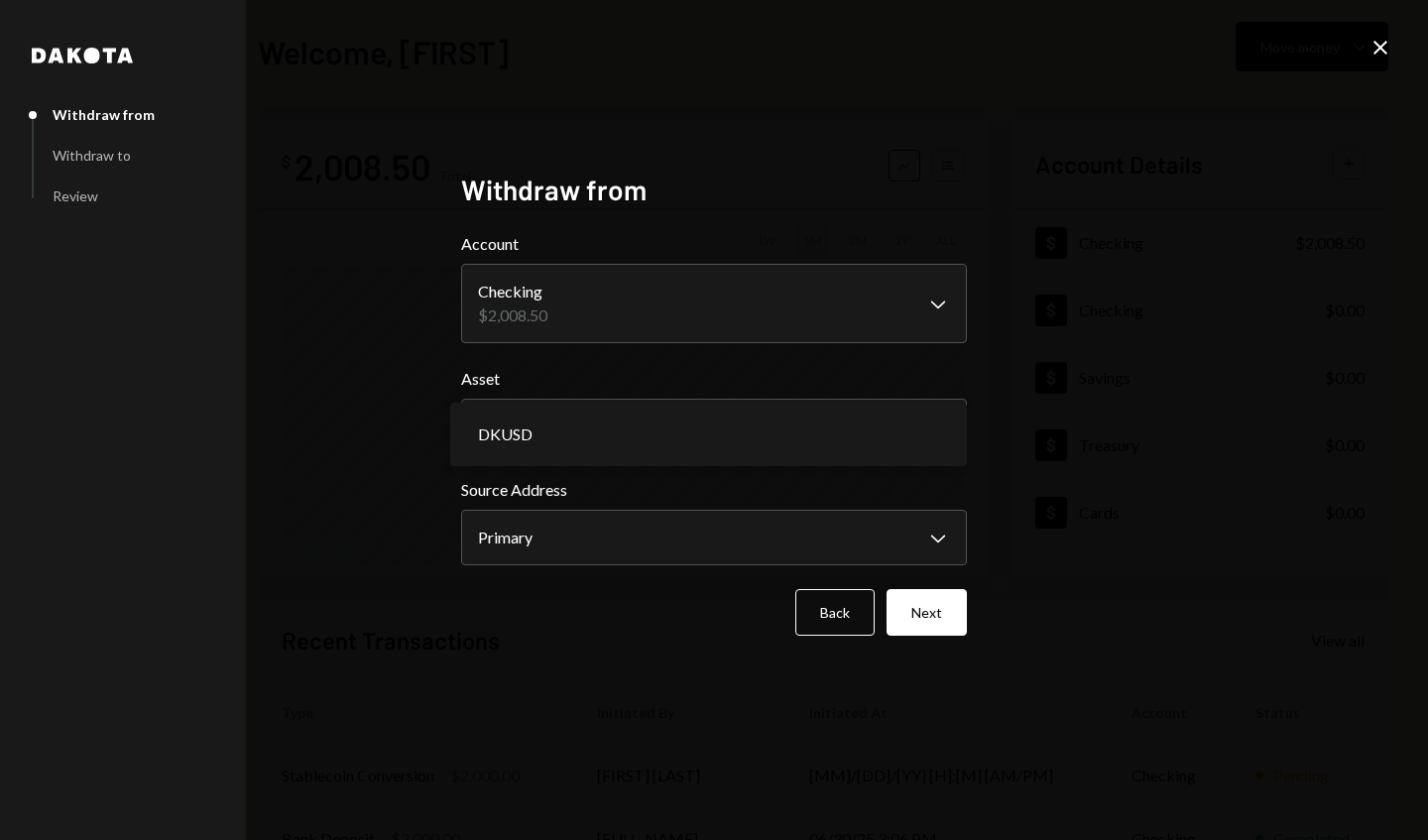 click on "**********" at bounding box center (714, 433) 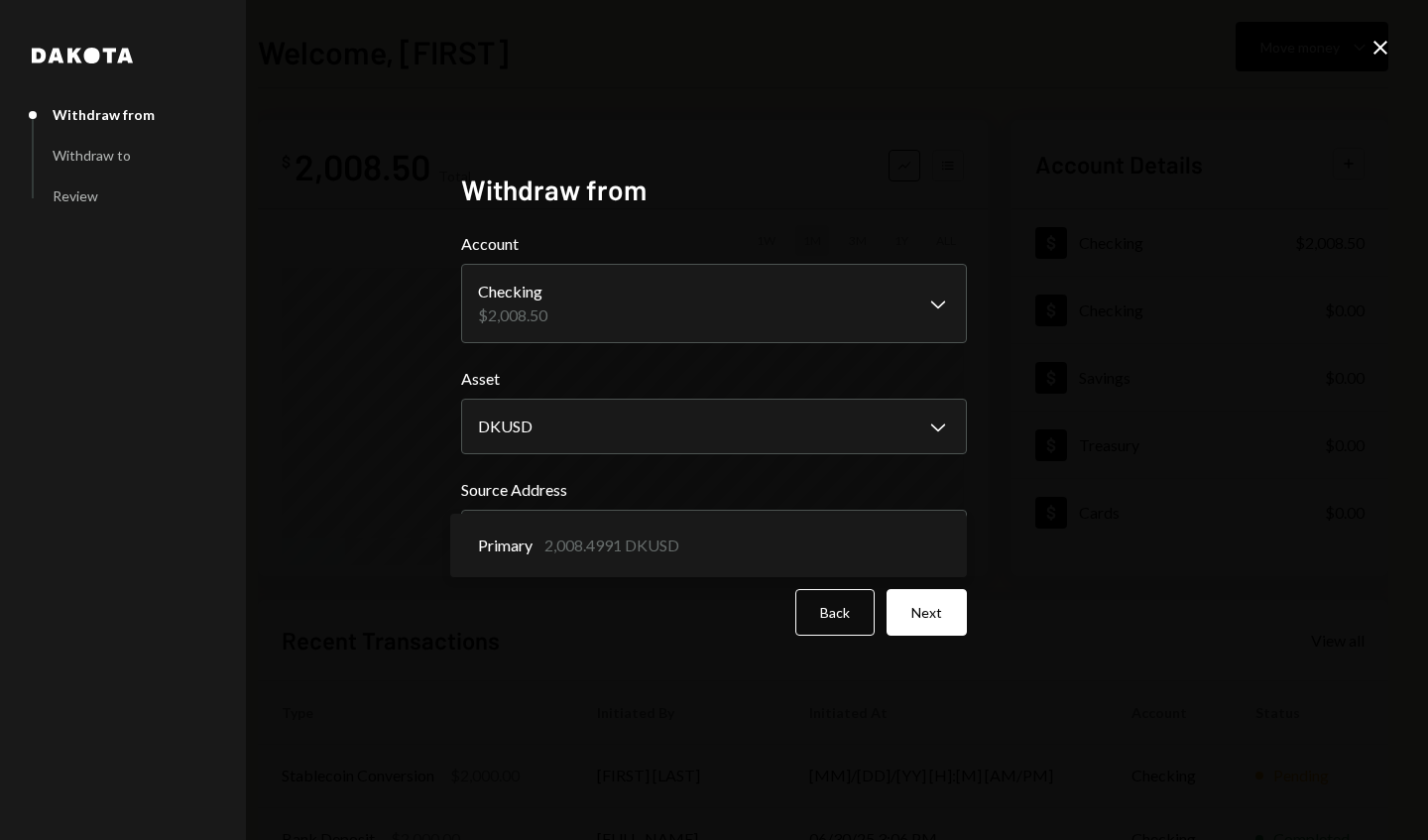 click at bounding box center (714, 420) 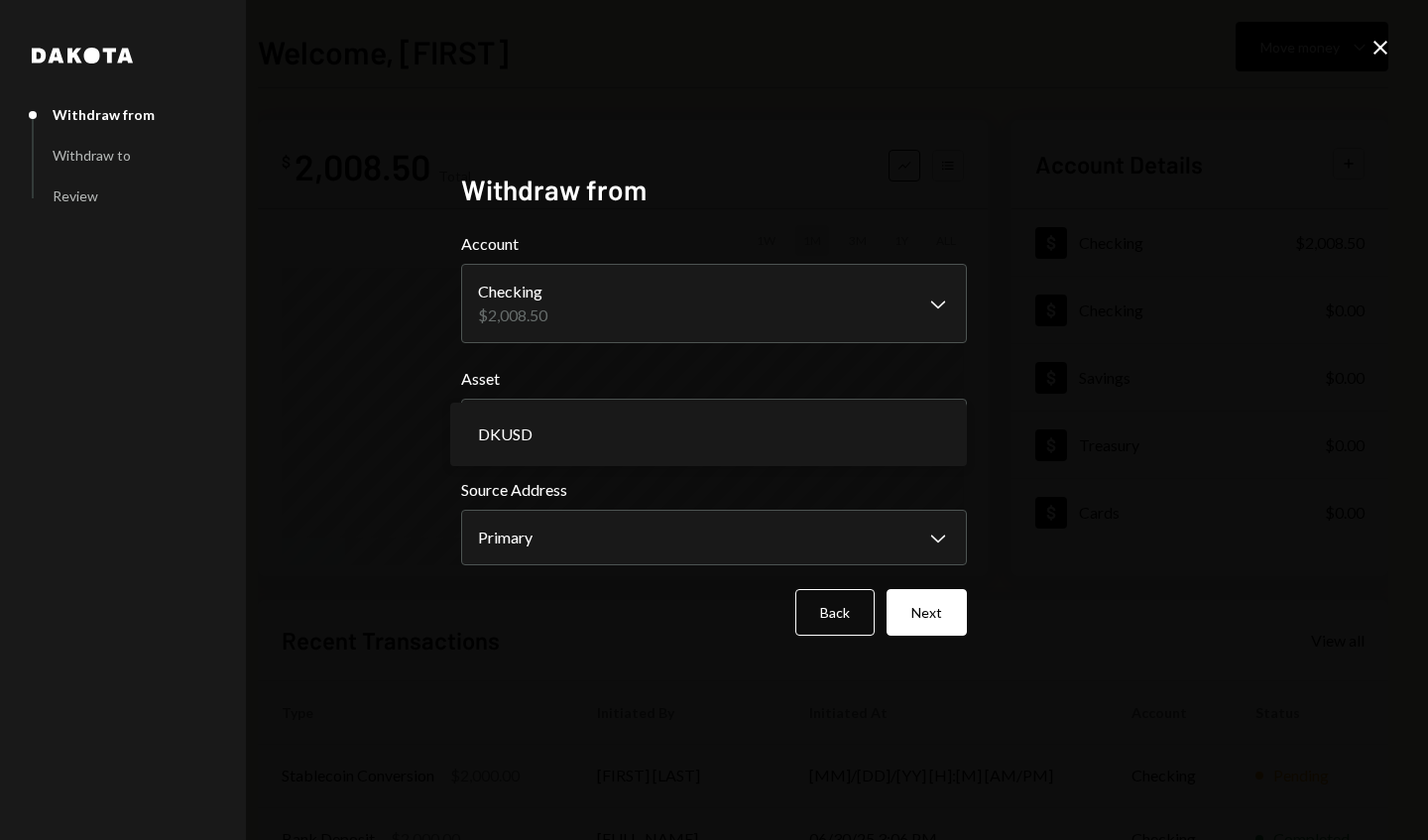 click at bounding box center (714, 420) 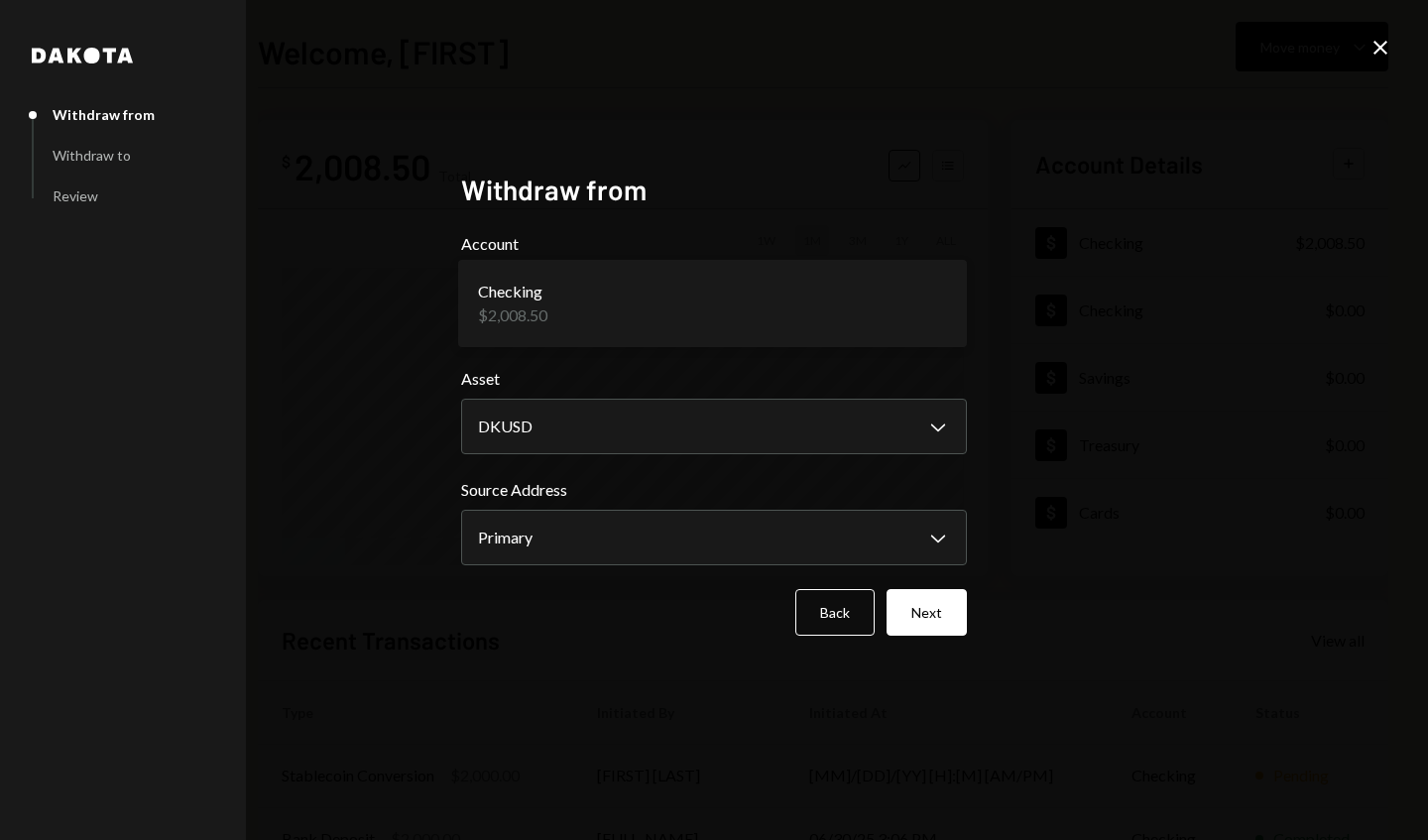 click on "Checking $2,008.50" at bounding box center [712, 544] 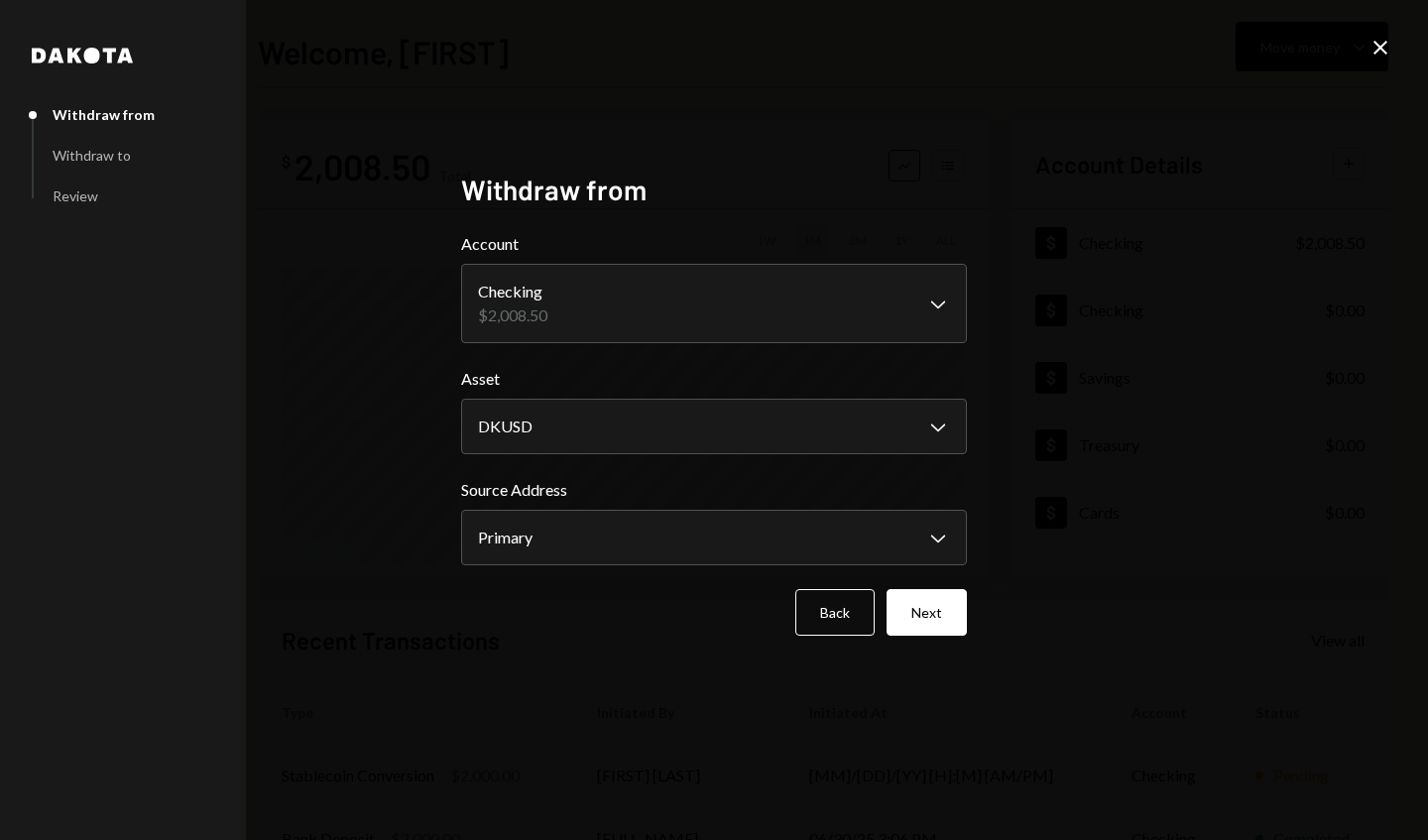 click on "Close" at bounding box center [1380, 48] 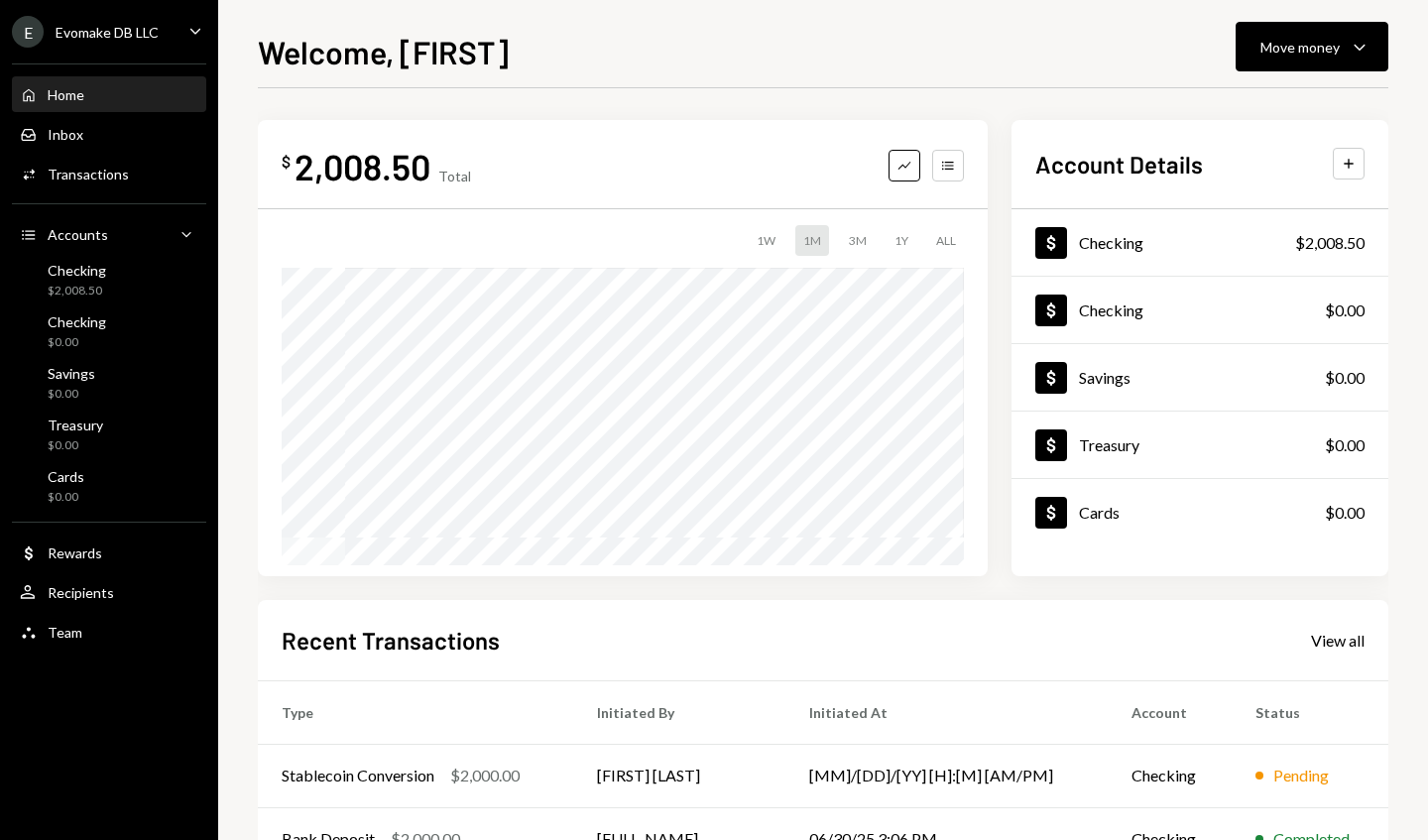 click on "Caret Down" at bounding box center [1360, 47] 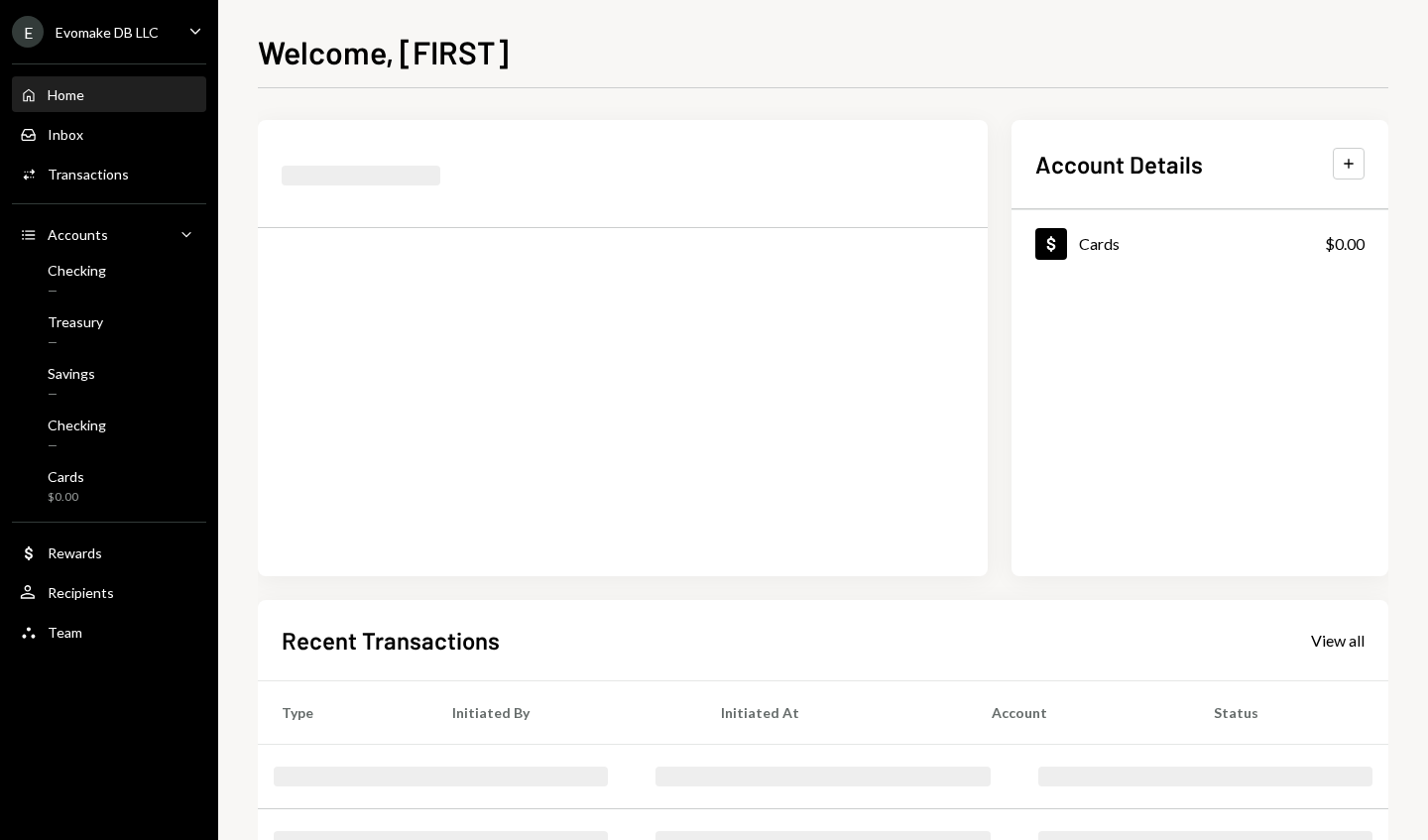scroll, scrollTop: 0, scrollLeft: 0, axis: both 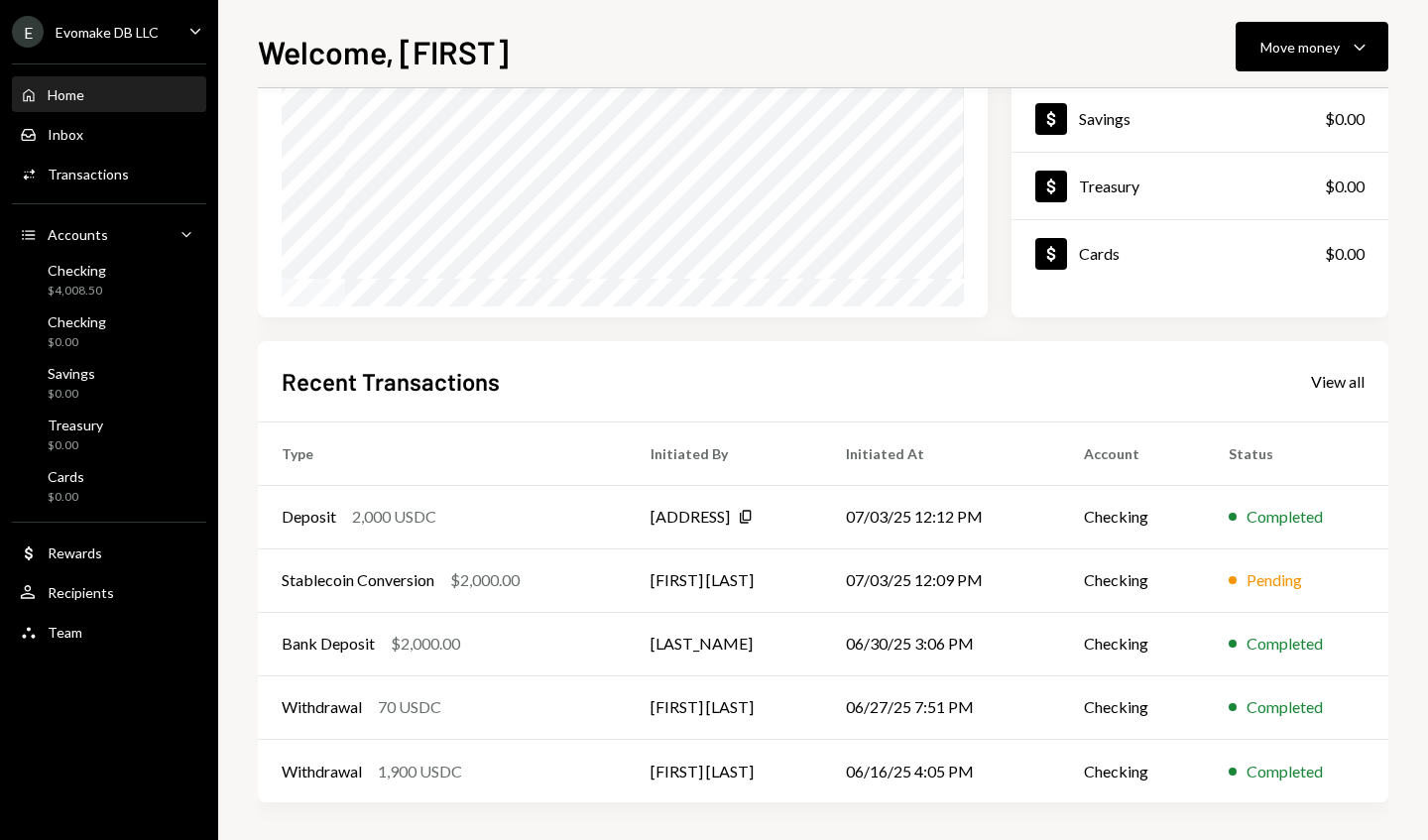 click on "View all" at bounding box center [1338, 382] 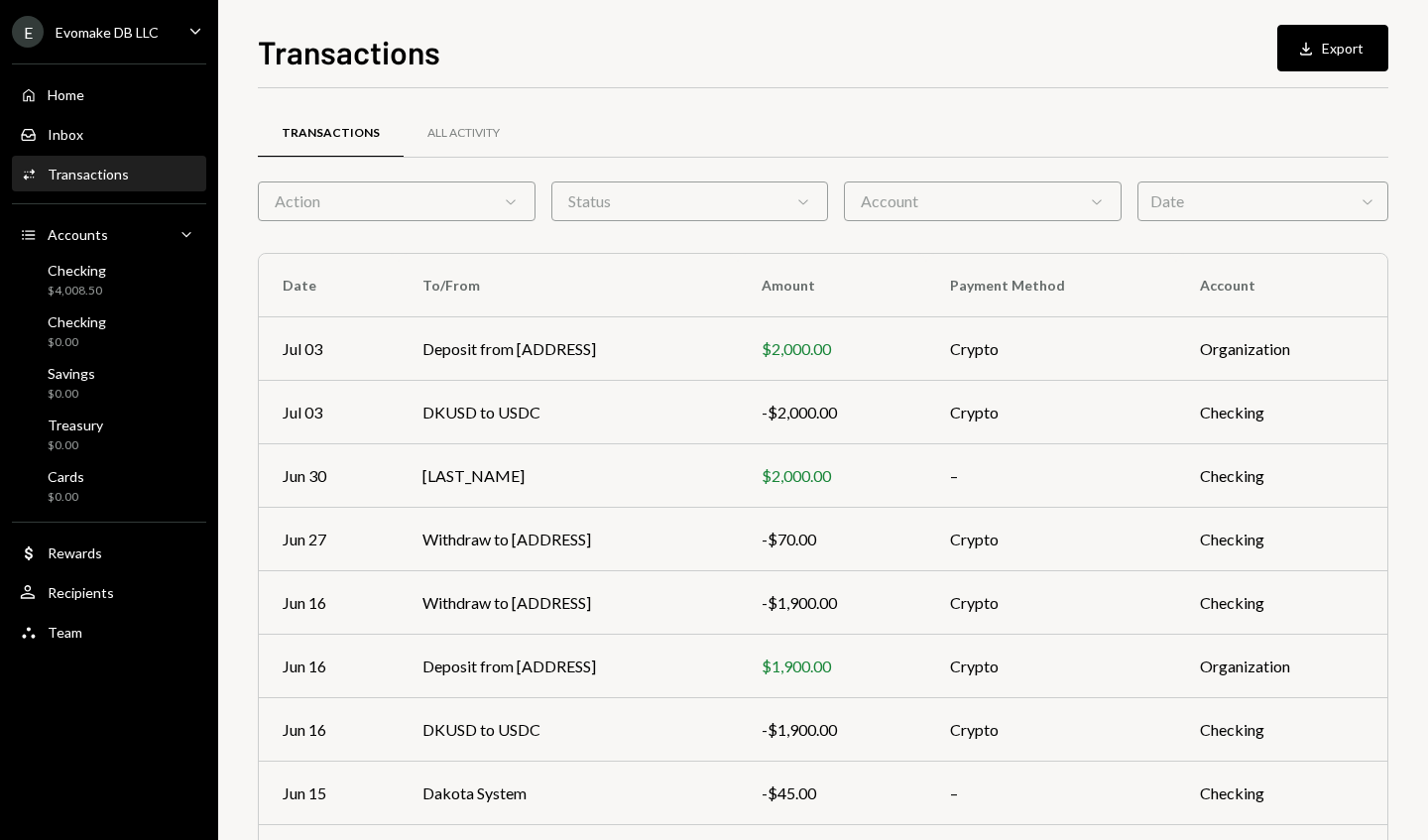 scroll, scrollTop: 0, scrollLeft: 0, axis: both 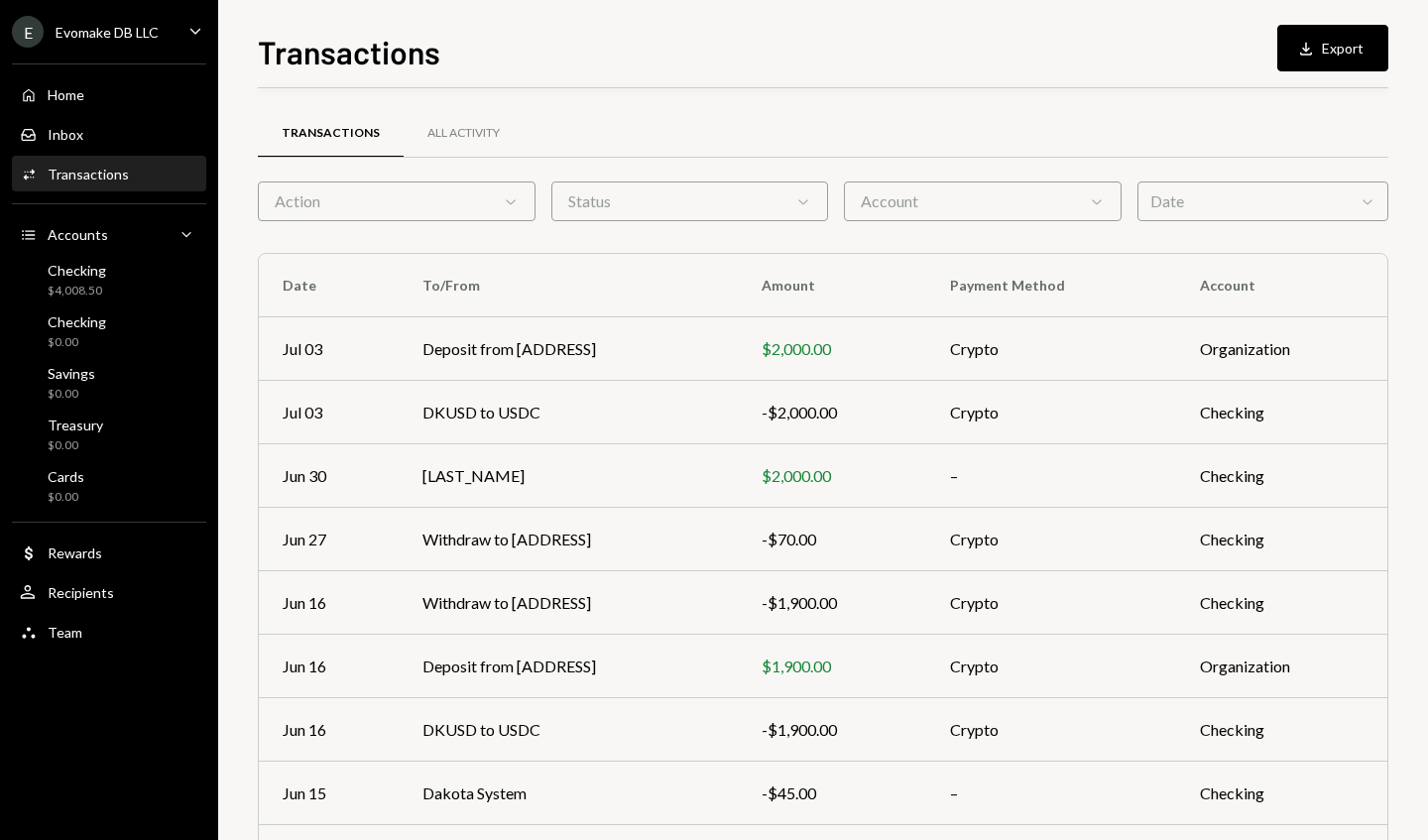 click on "Home" at bounding box center [65, 94] 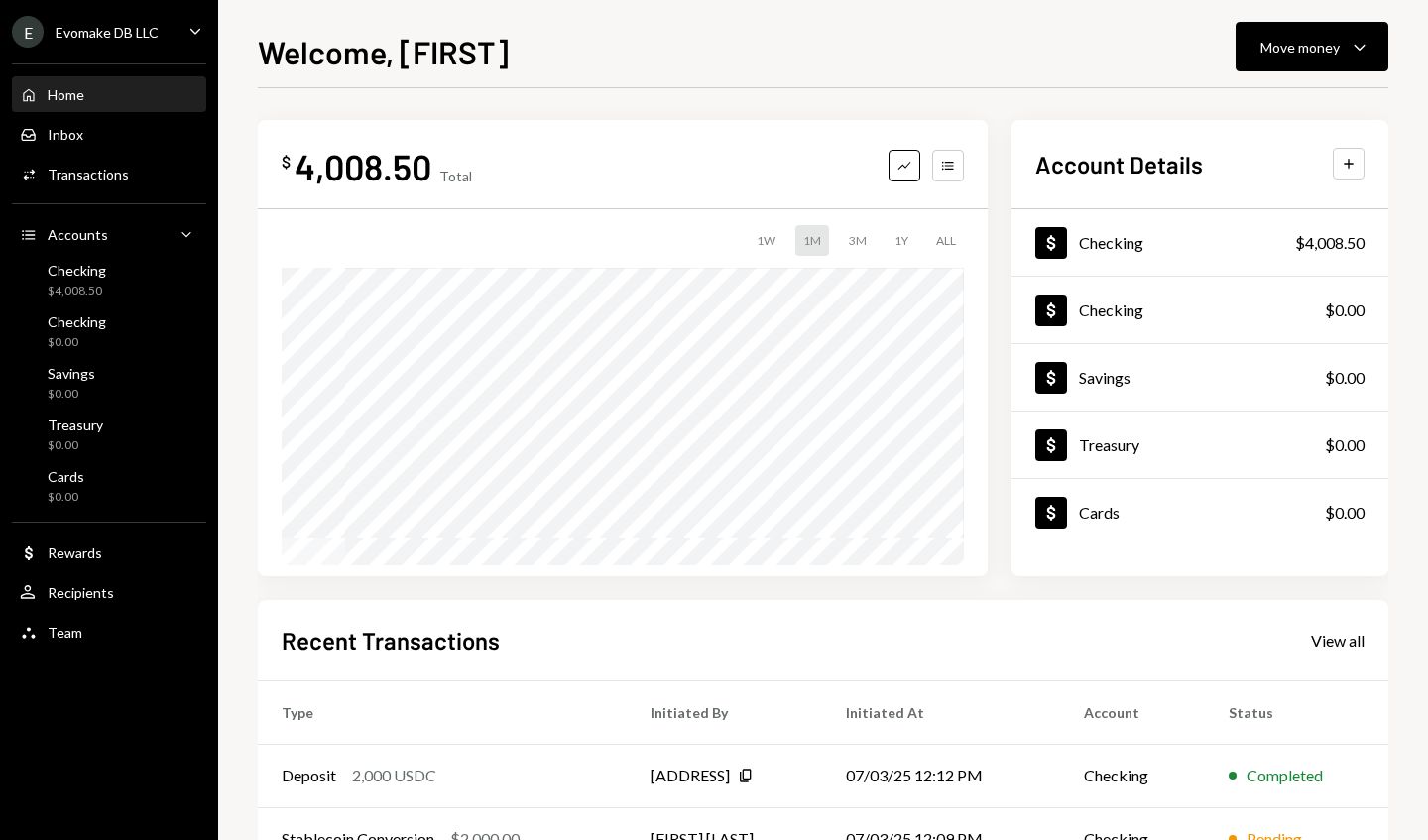 click on "Move money Caret Down" at bounding box center (1312, 47) 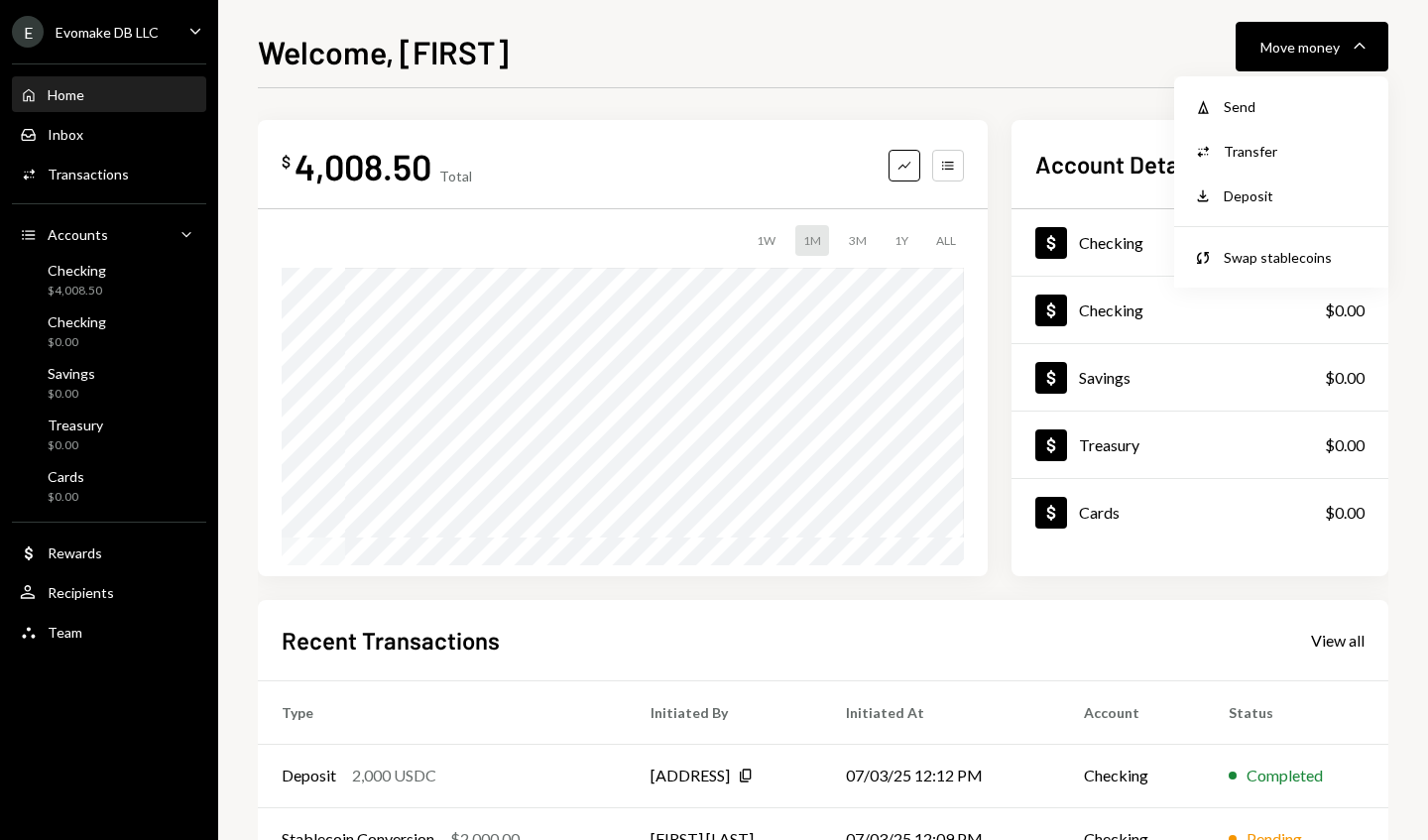 click on "Withdraw Send" at bounding box center [1281, 106] 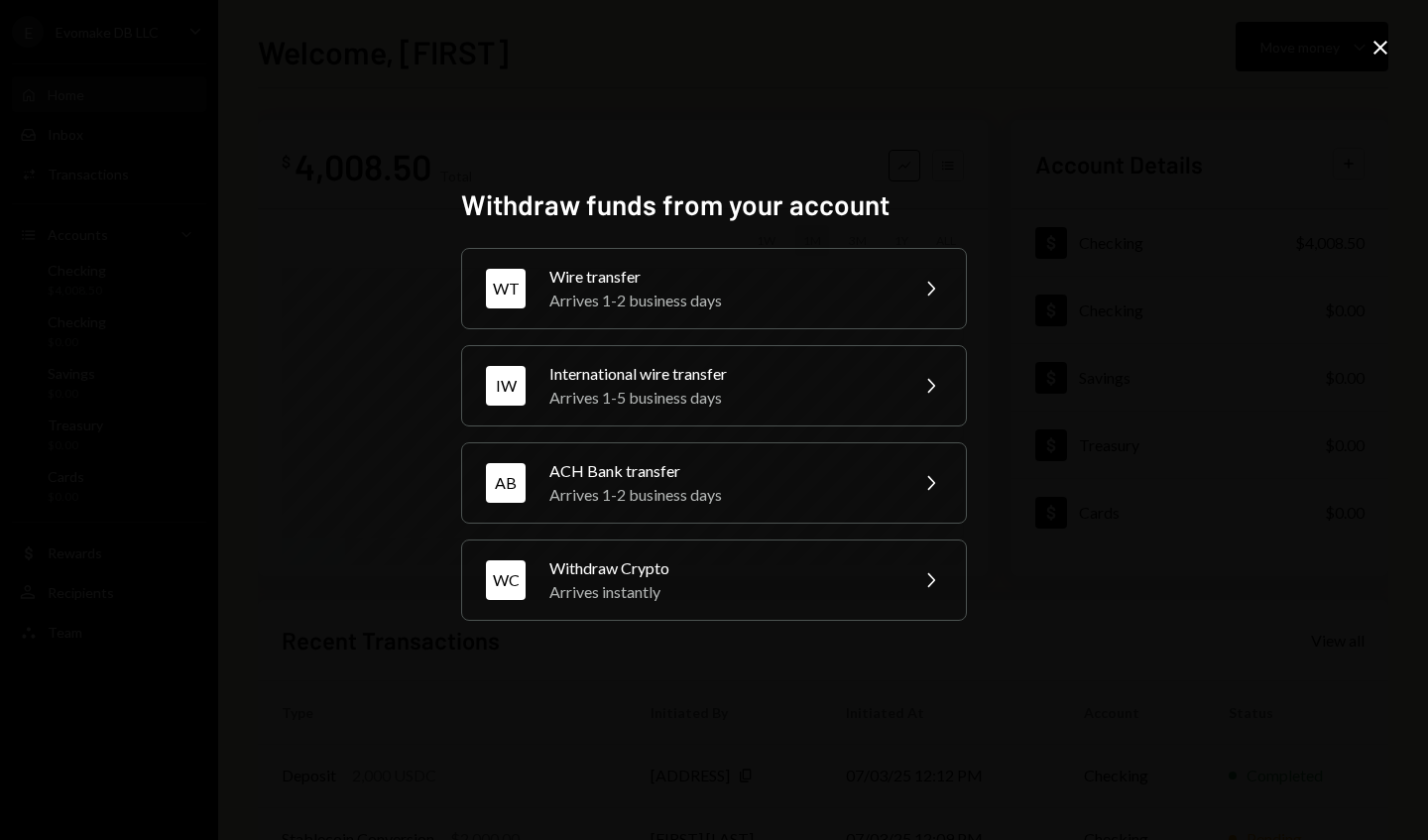 click on "WC Withdraw Crypto Arrives instantly Chevron Right" at bounding box center (714, 289) 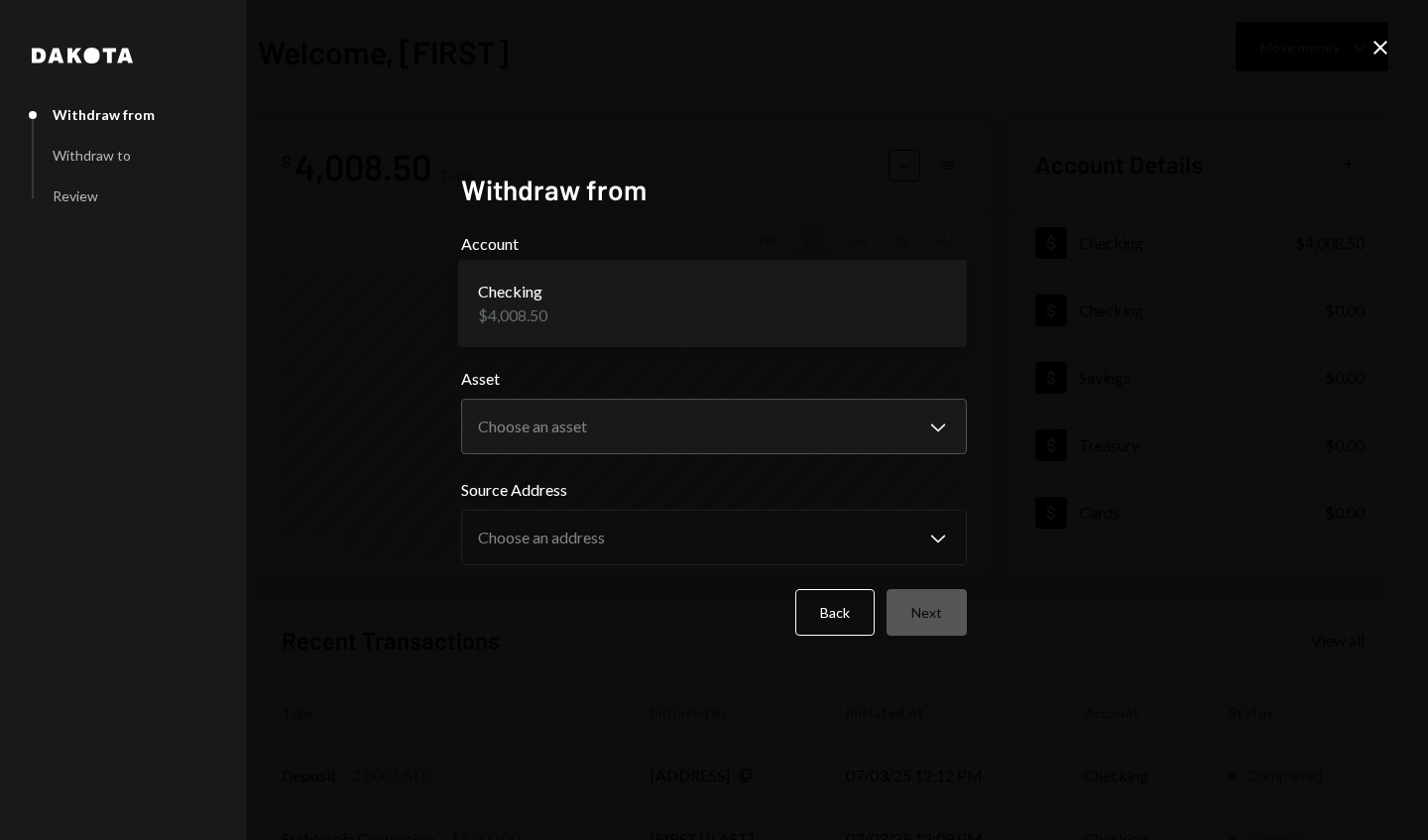 click on "Checking $4,008.50" at bounding box center (712, 544) 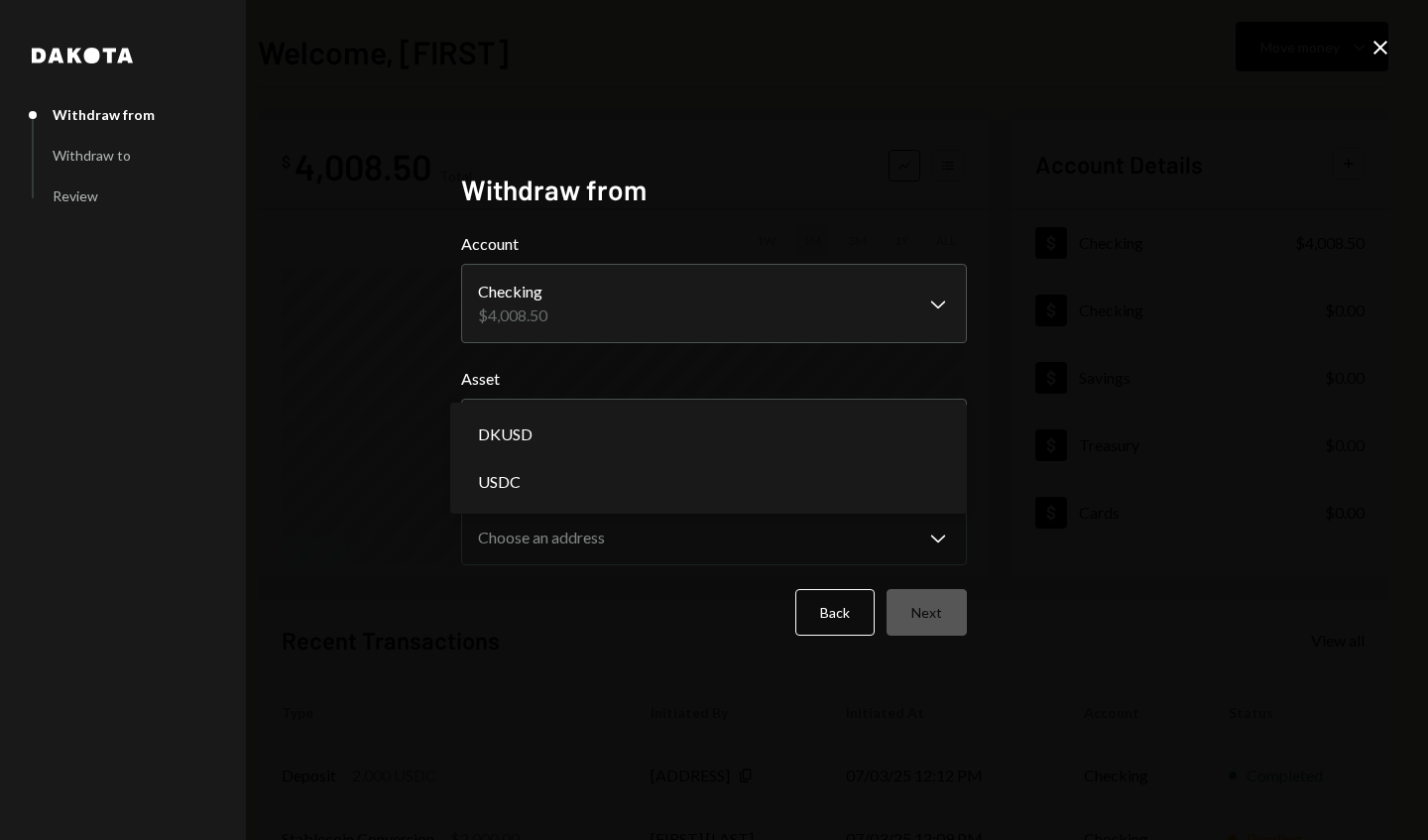 click on "DKUSD" at bounding box center (505, 434) 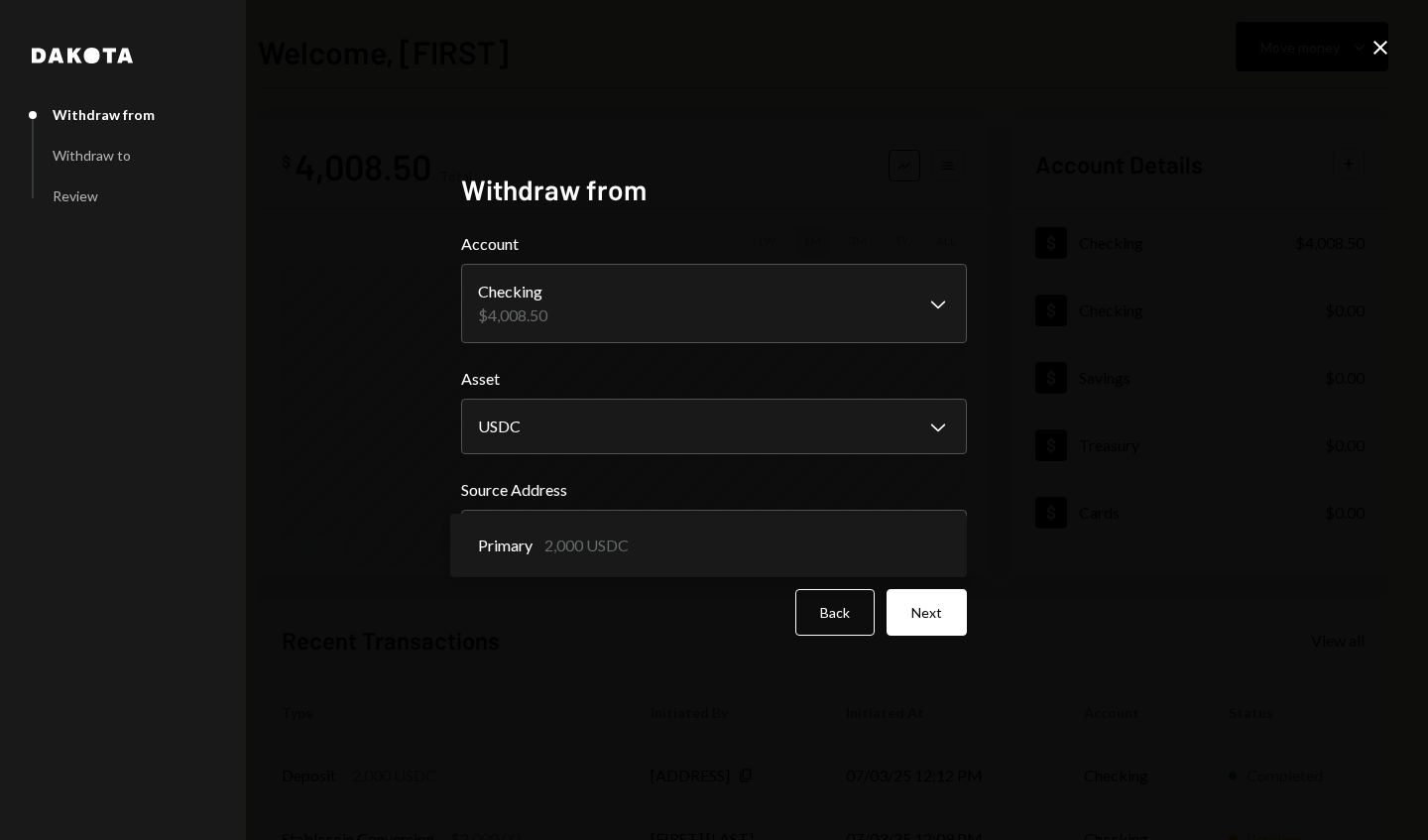 click at bounding box center (714, 420) 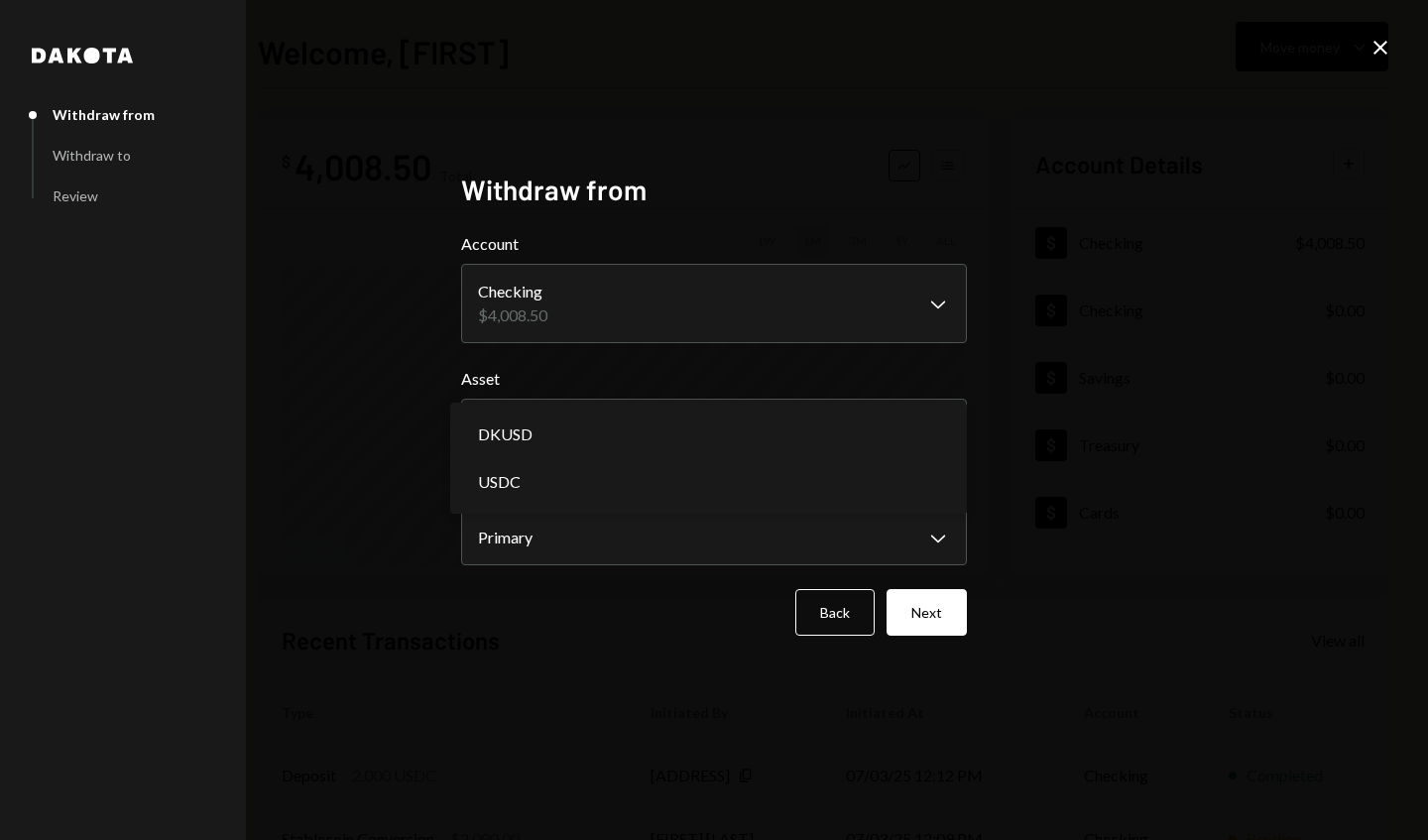 click at bounding box center [714, 420] 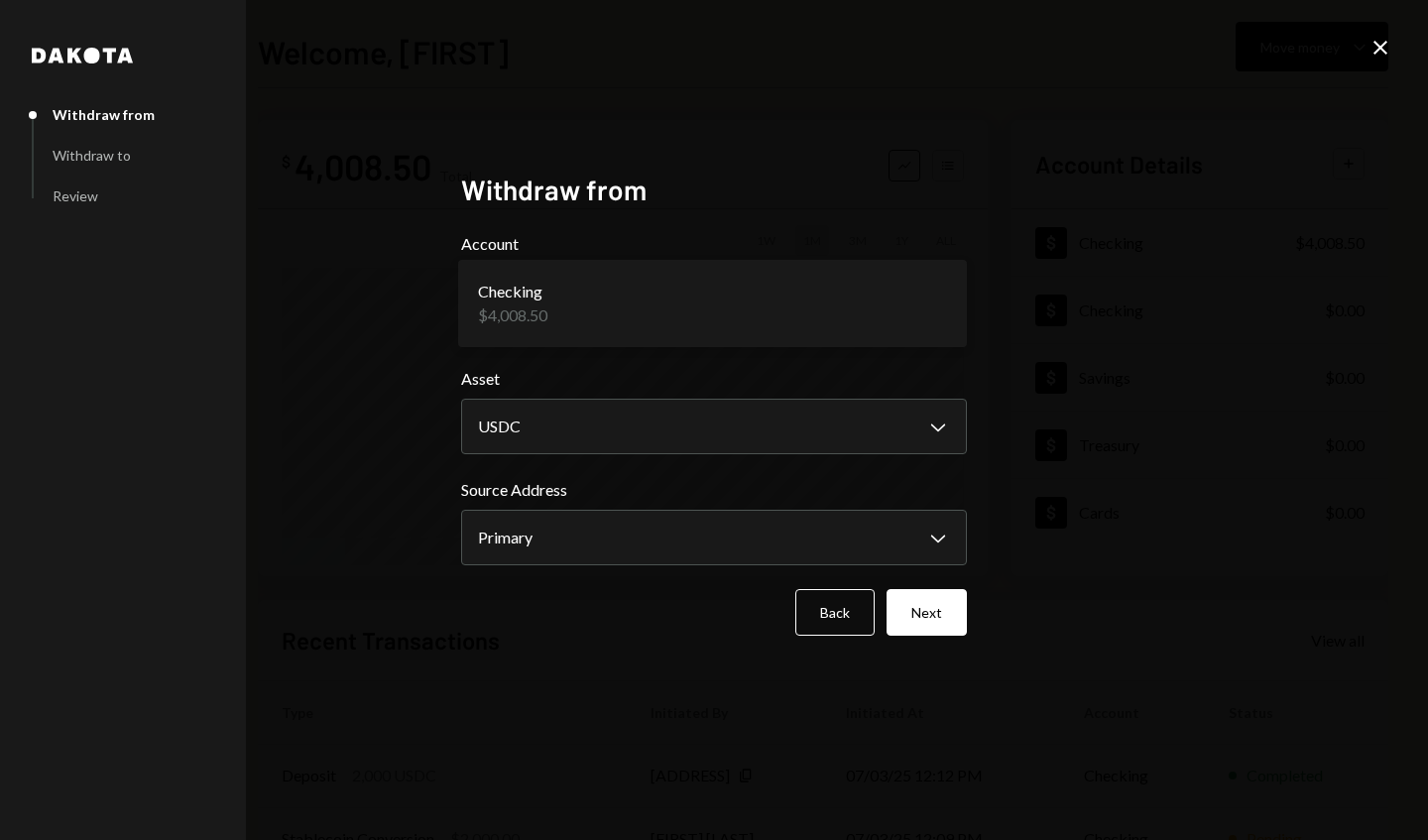 click on "Checking $4,008.50" at bounding box center [712, 544] 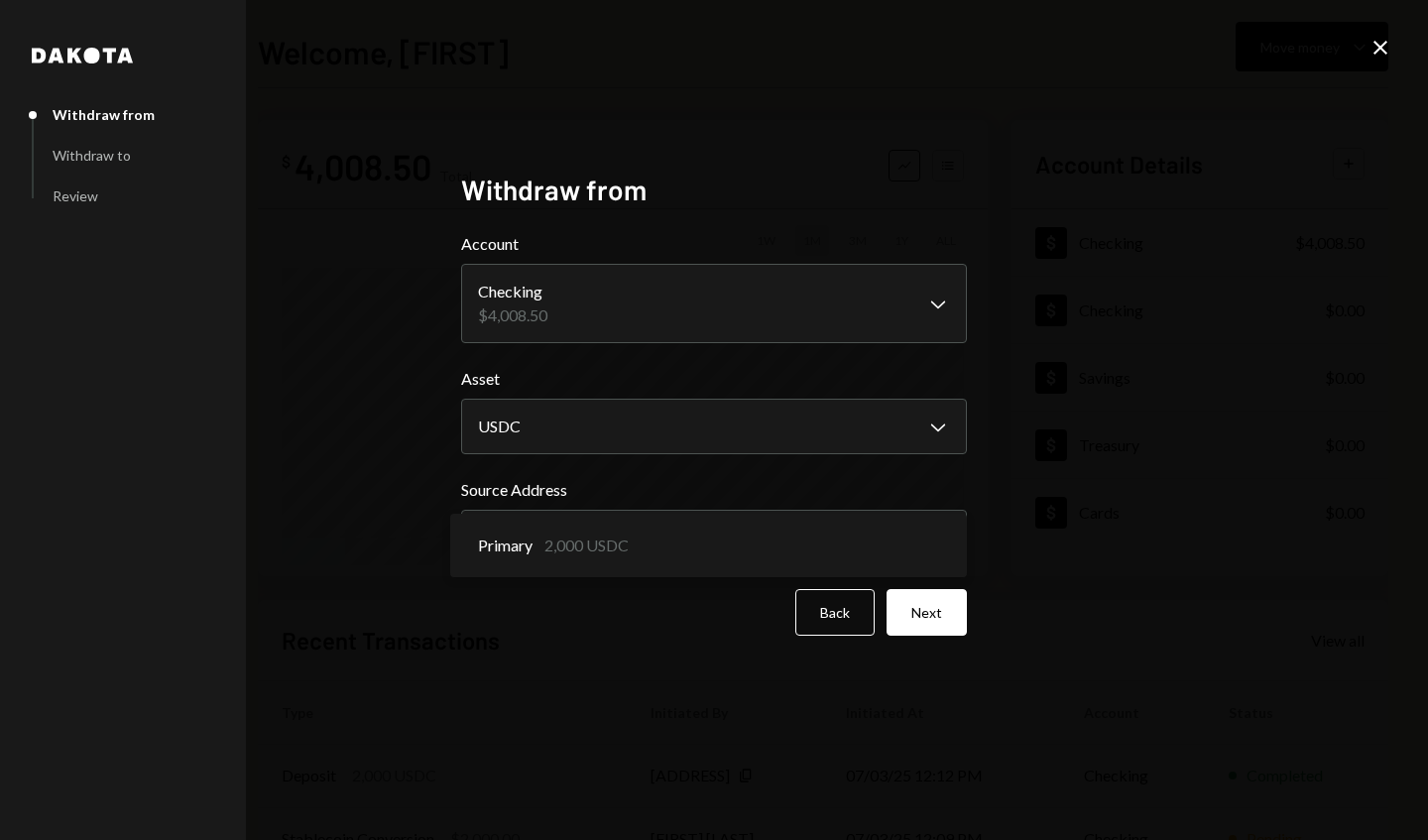 click at bounding box center [714, 420] 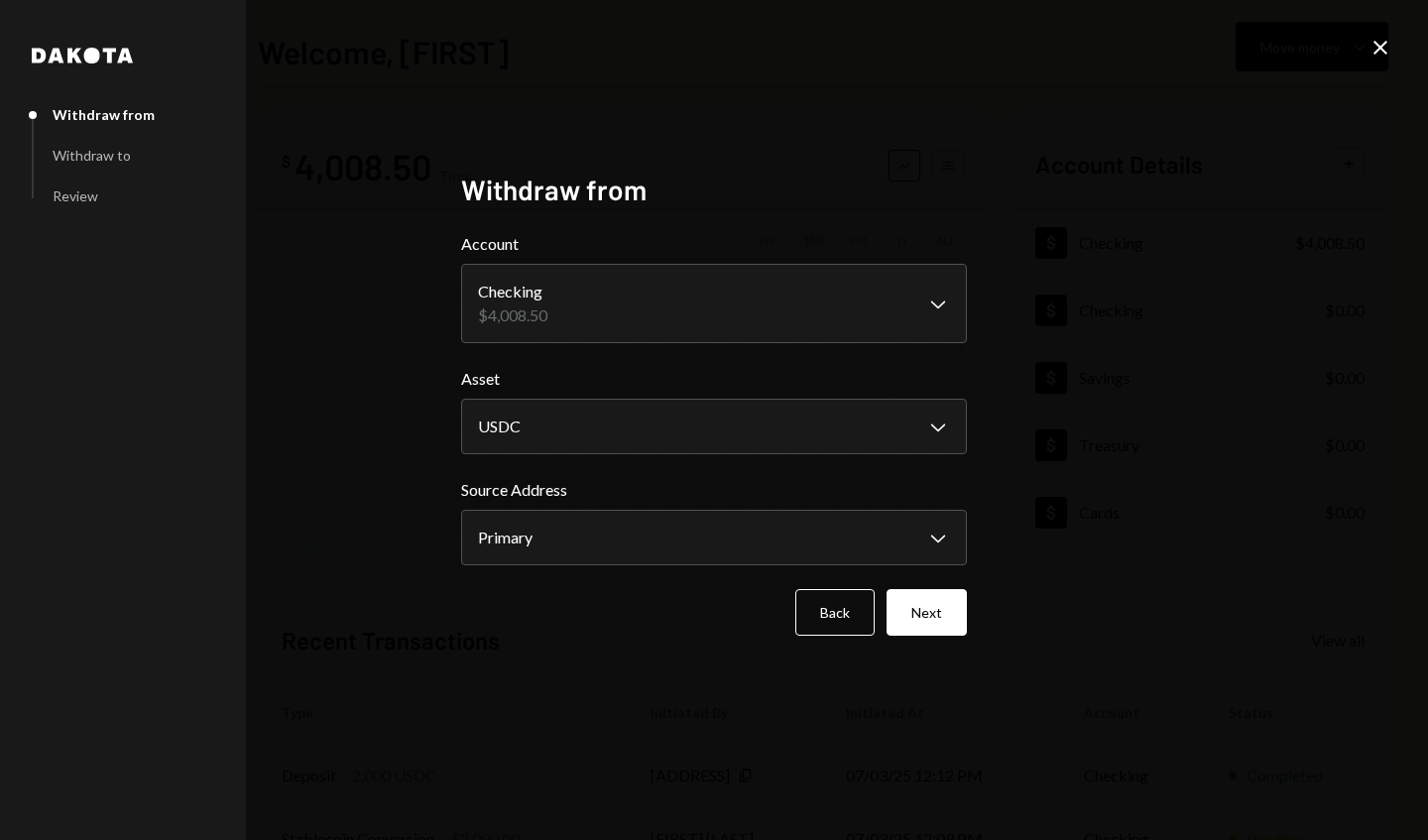 click on "Next" at bounding box center (926, 612) 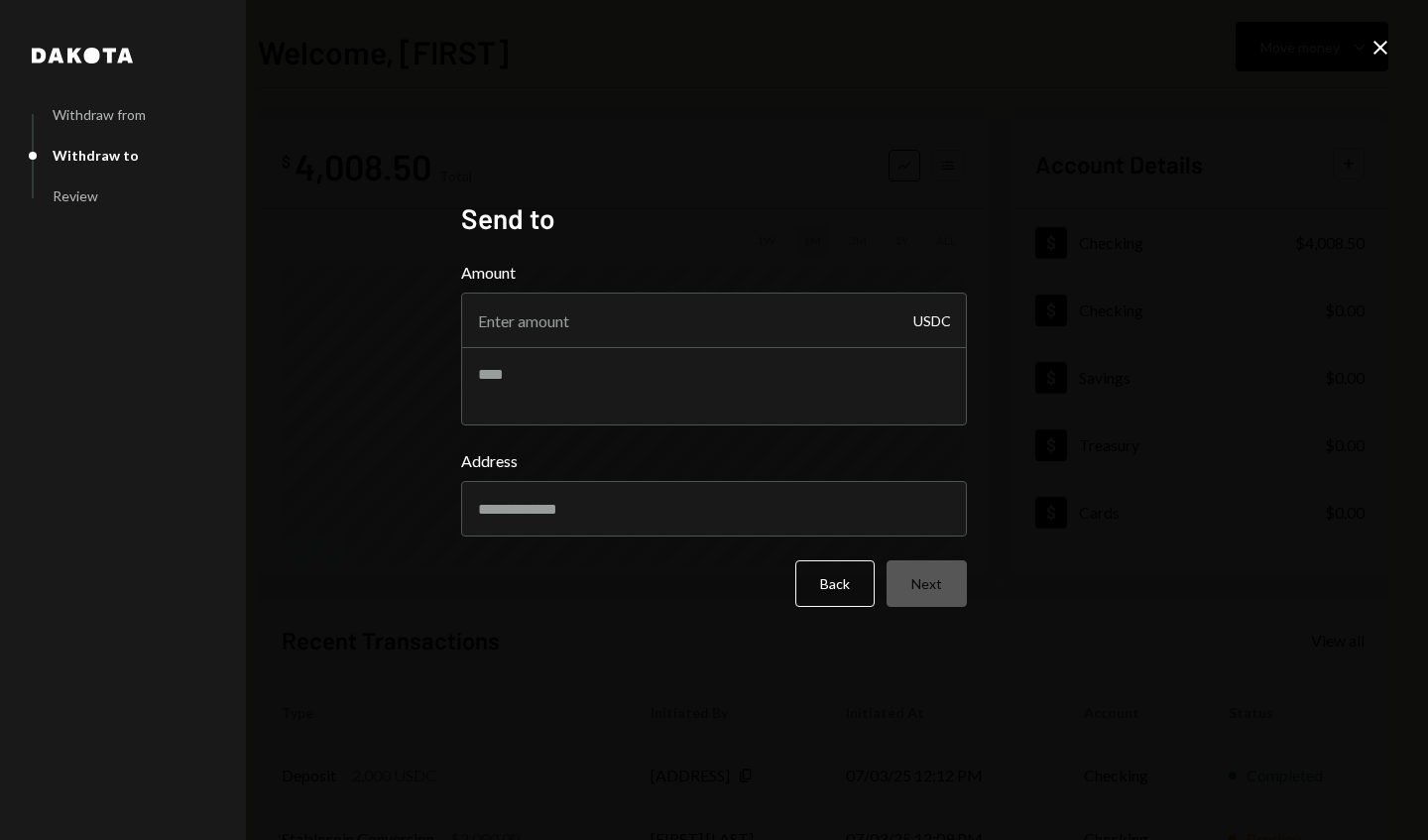 click on "Amount" at bounding box center [714, 320] 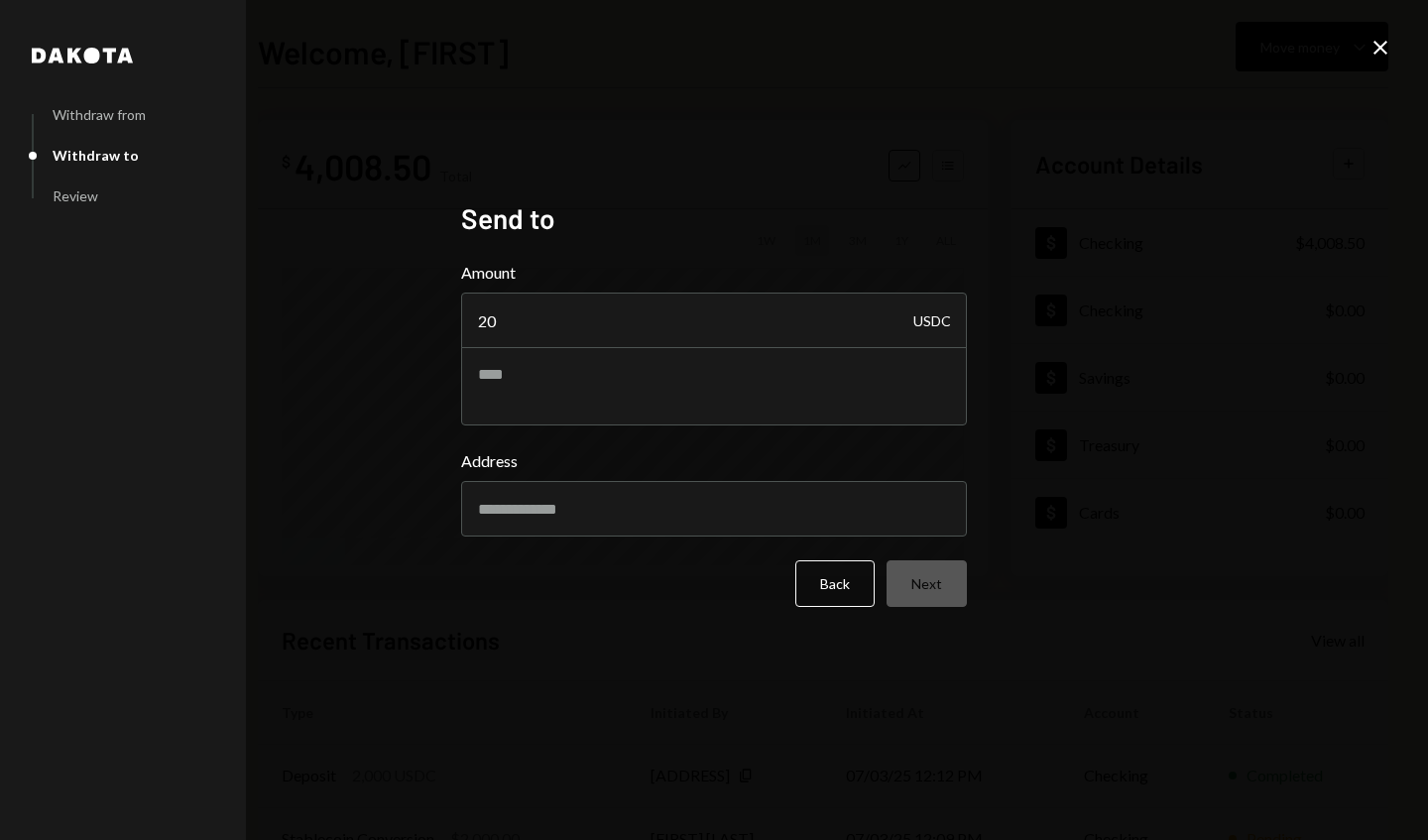 type on "2" 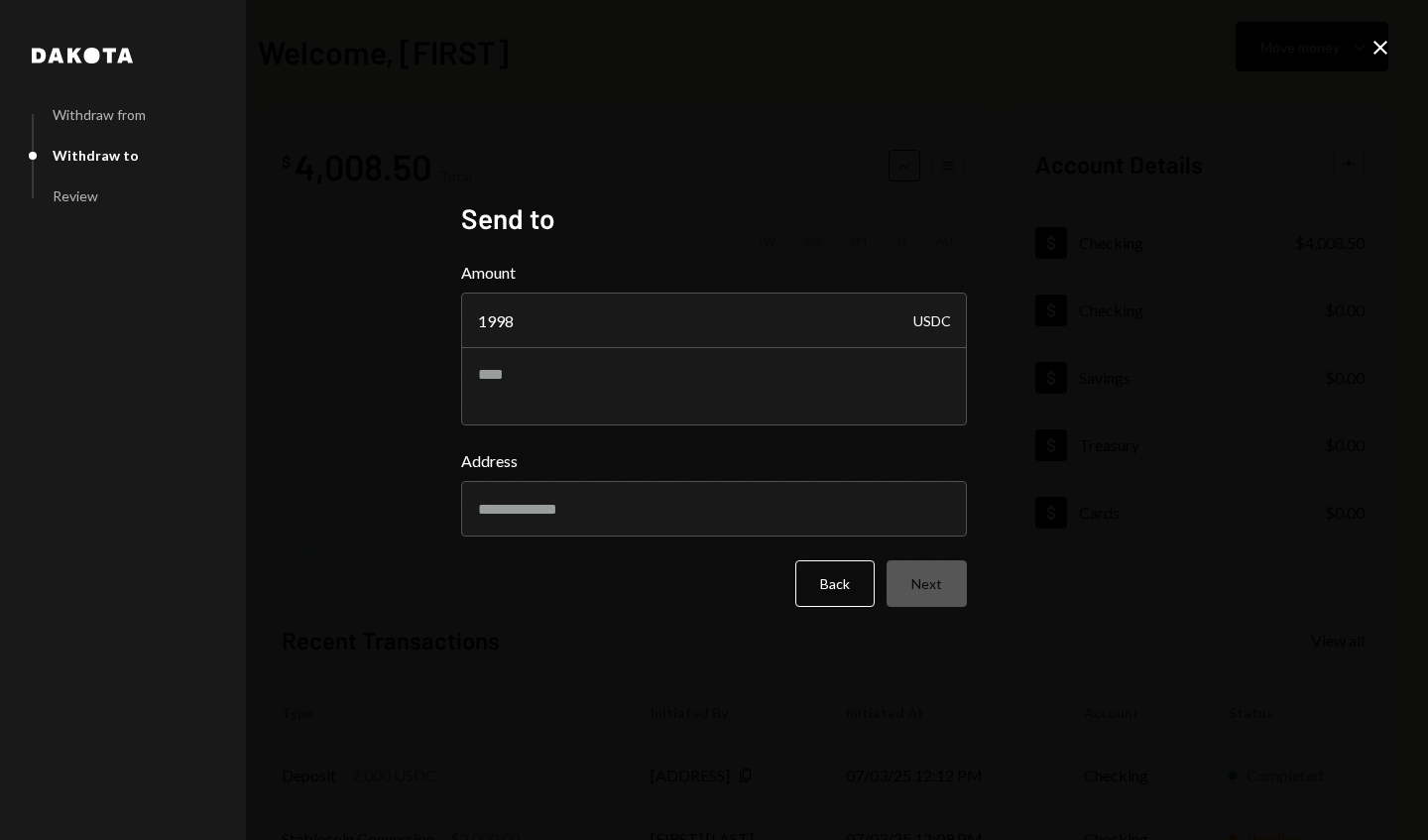 type on "1998" 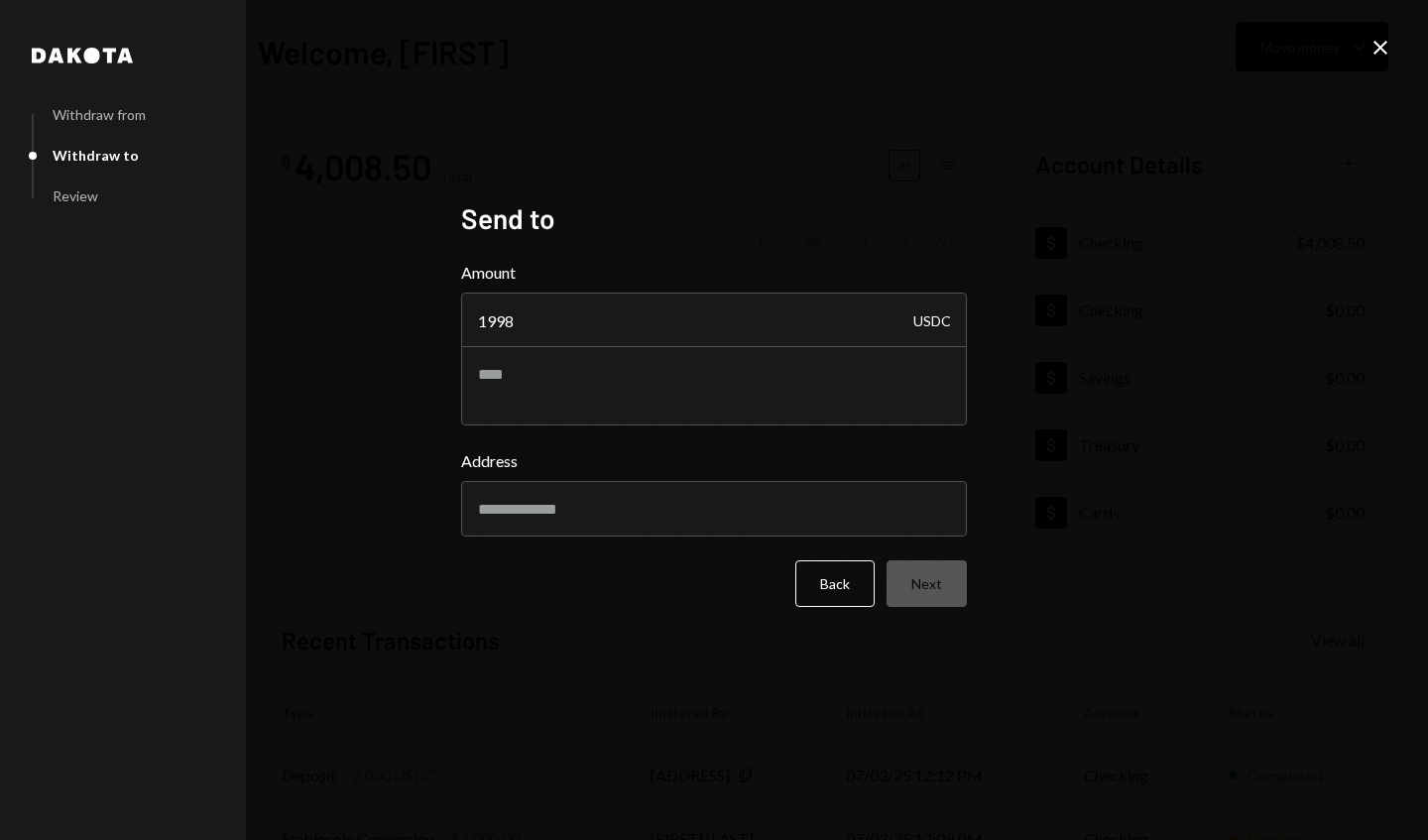 click on "Address" at bounding box center (714, 509) 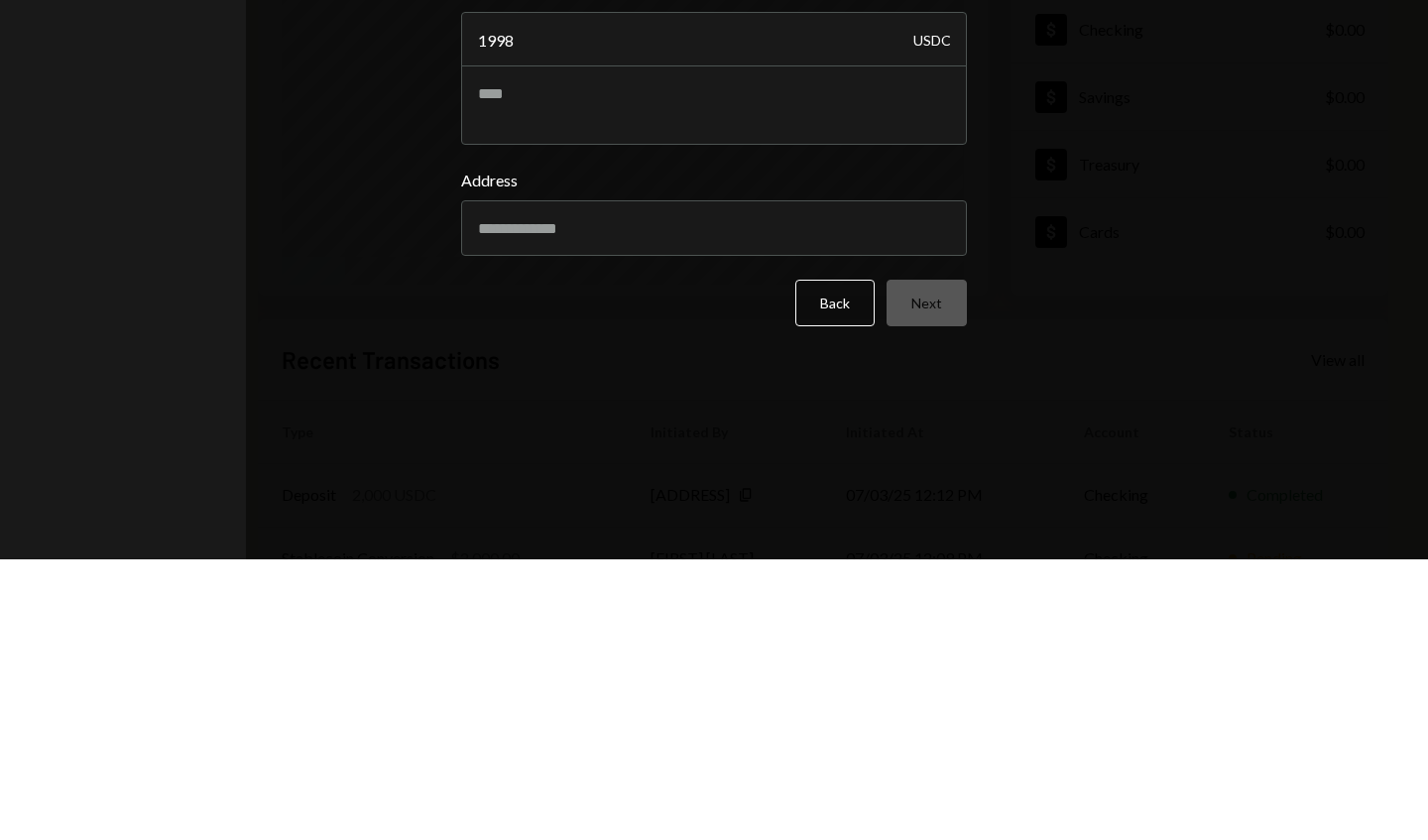 click on "Address" at bounding box center (714, 509) 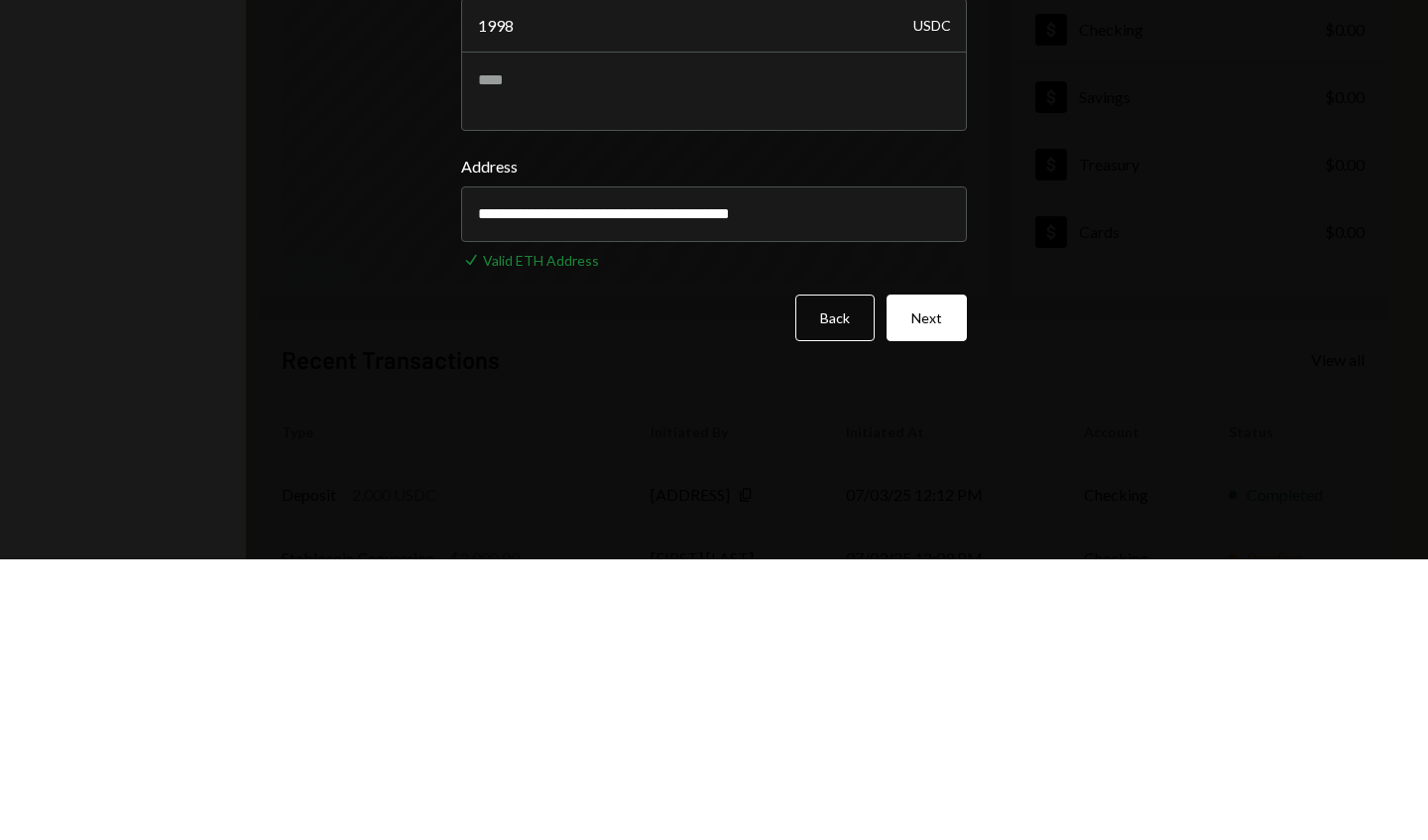 click on "Next" at bounding box center [926, 598] 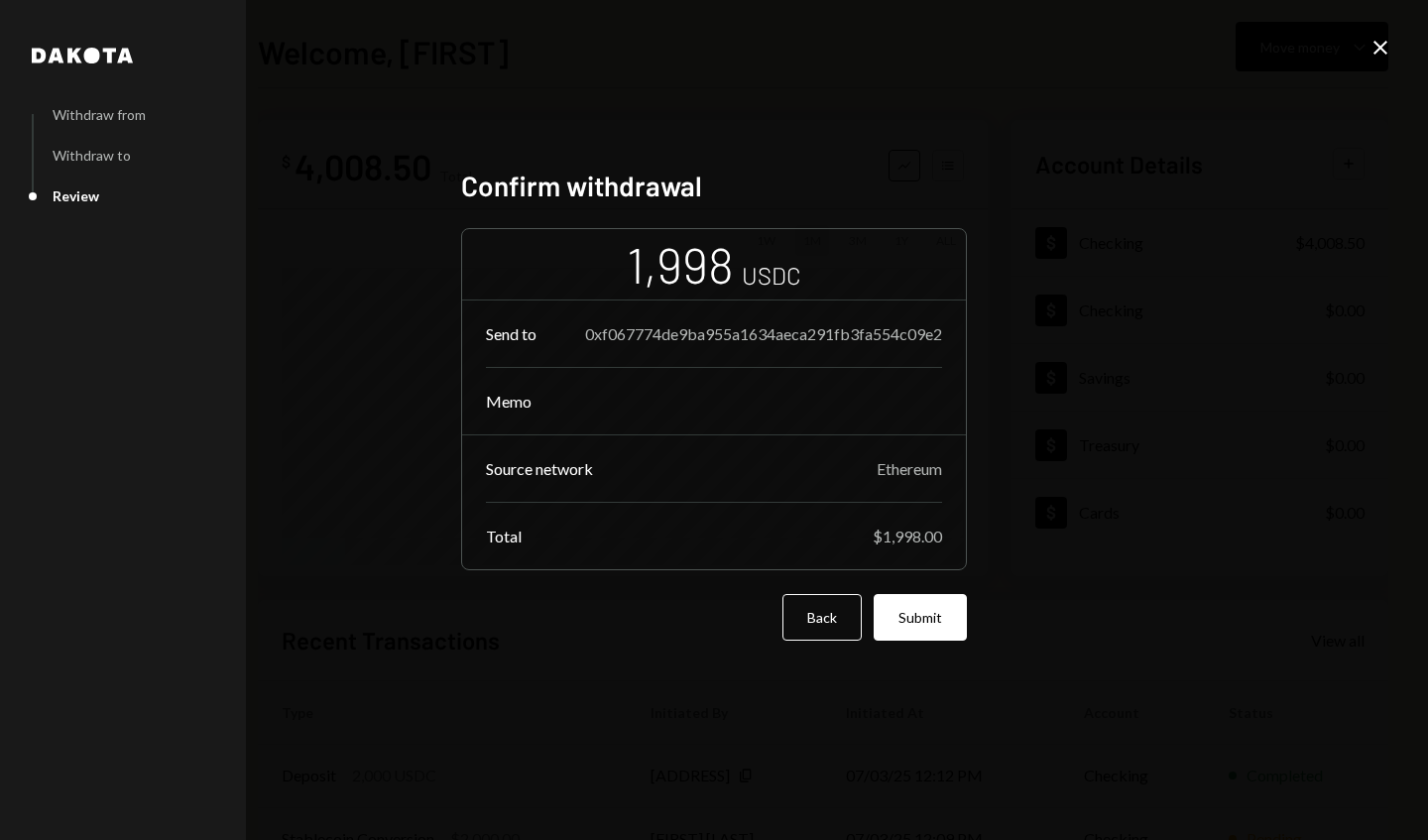 click on "Submit" at bounding box center (920, 617) 